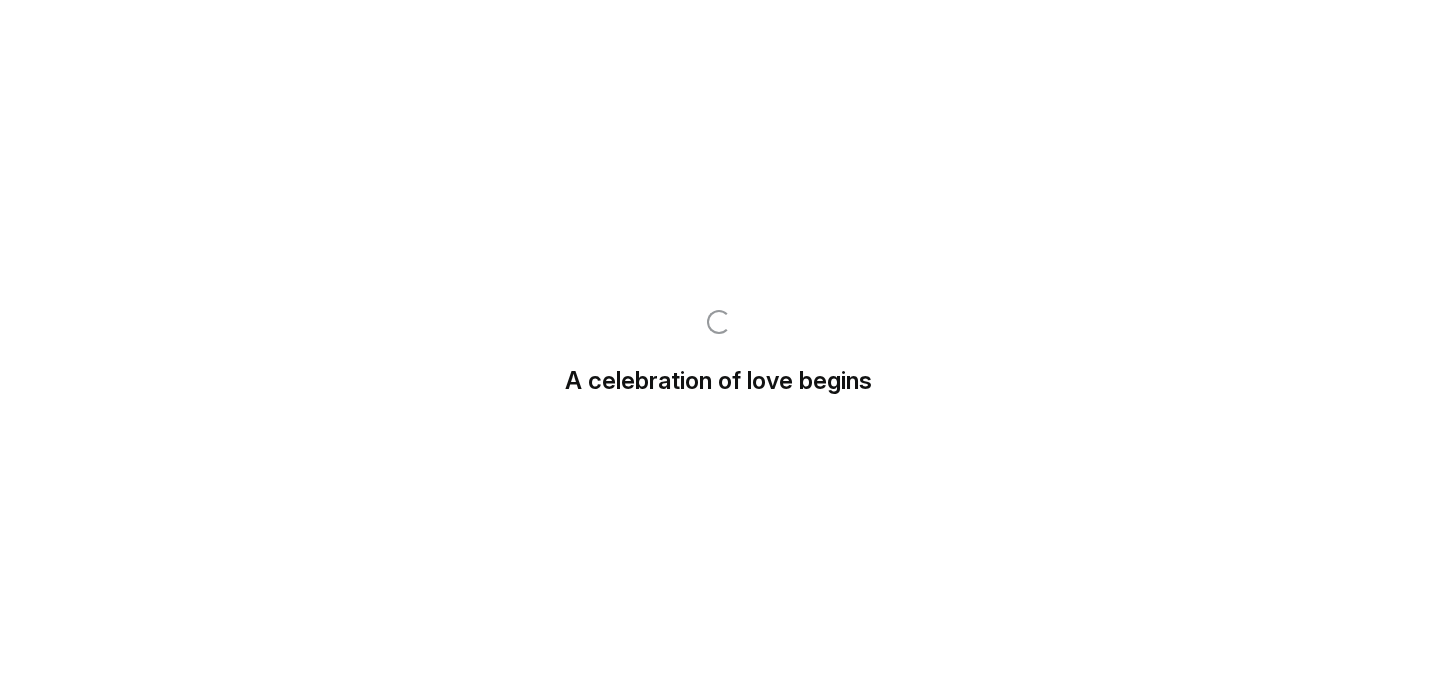 scroll, scrollTop: 0, scrollLeft: 0, axis: both 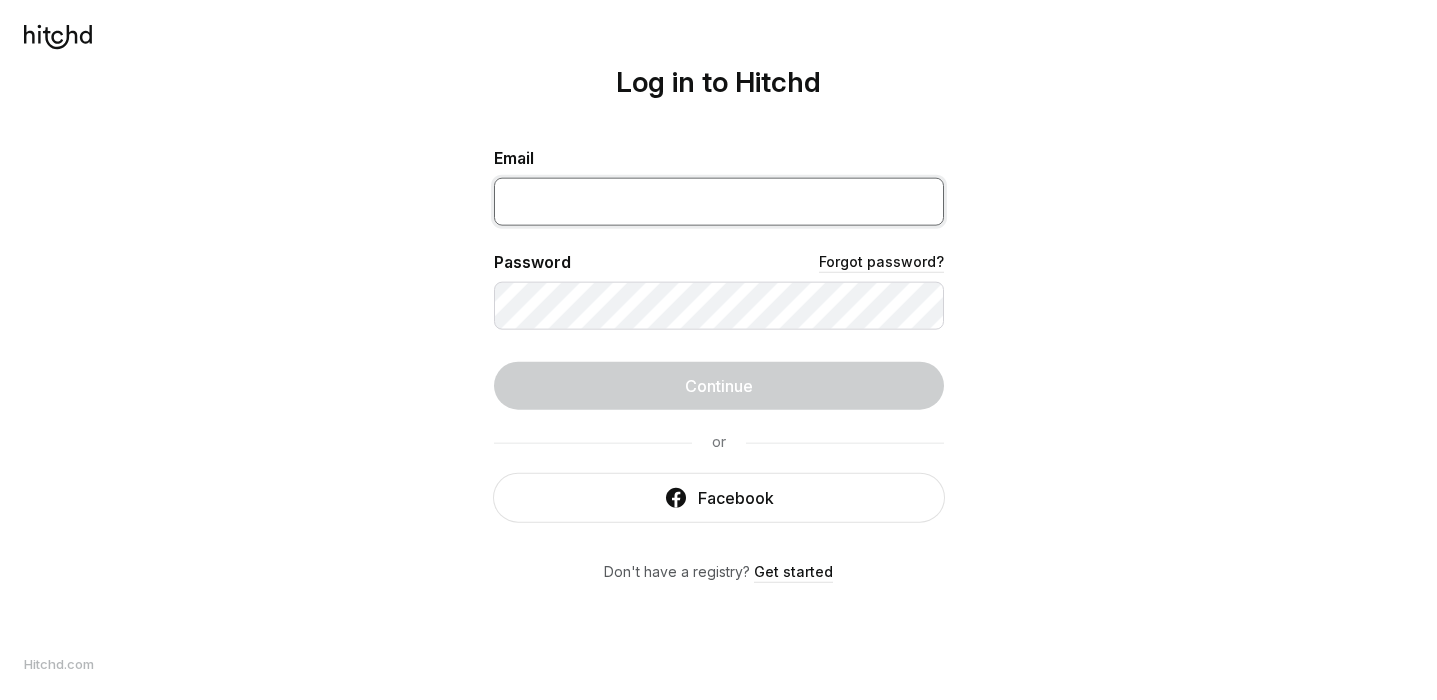 click at bounding box center (719, 202) 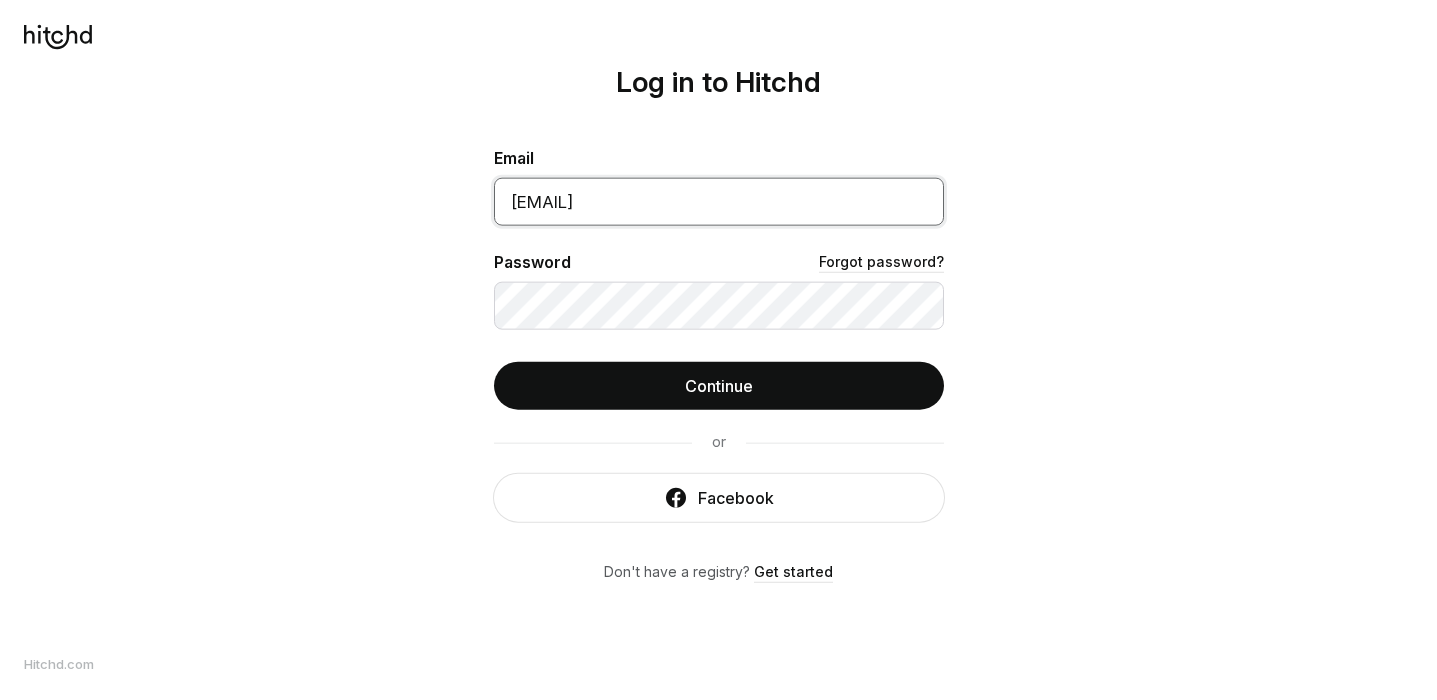 click on "Continue" at bounding box center (719, 386) 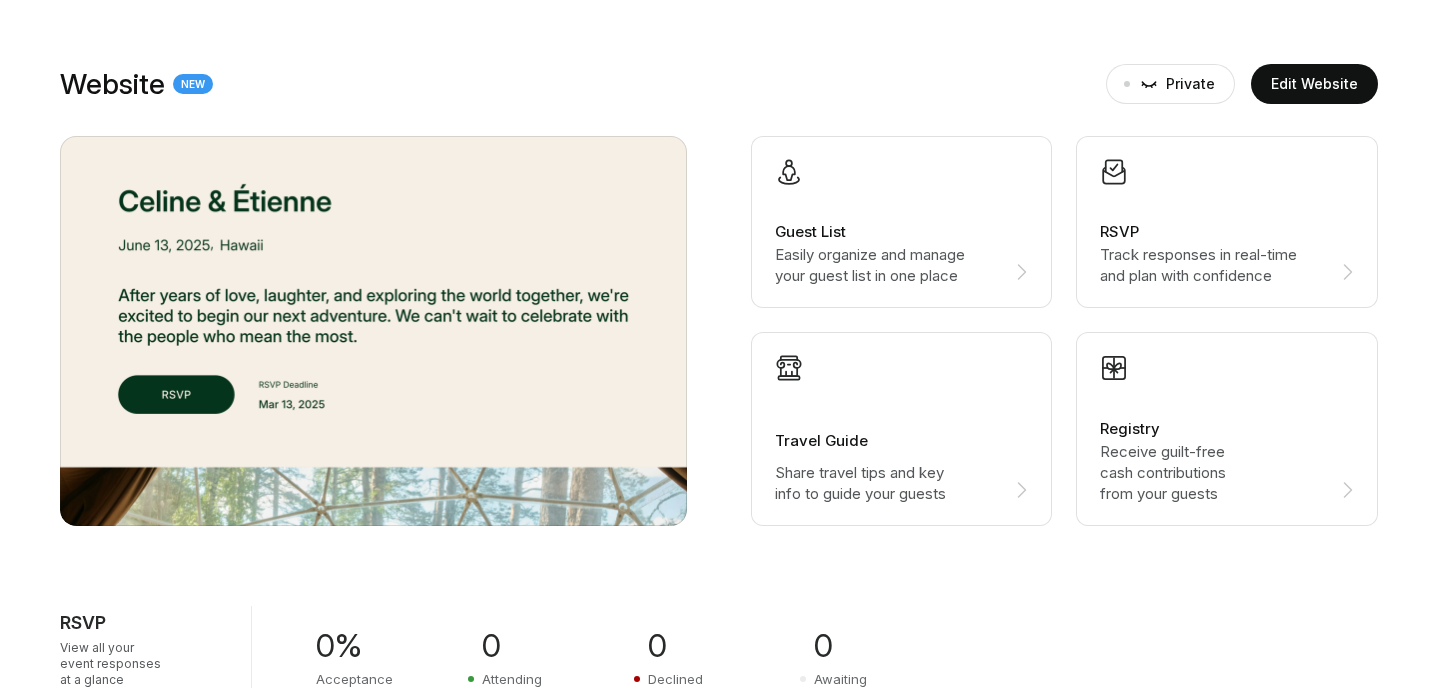 scroll, scrollTop: 0, scrollLeft: 0, axis: both 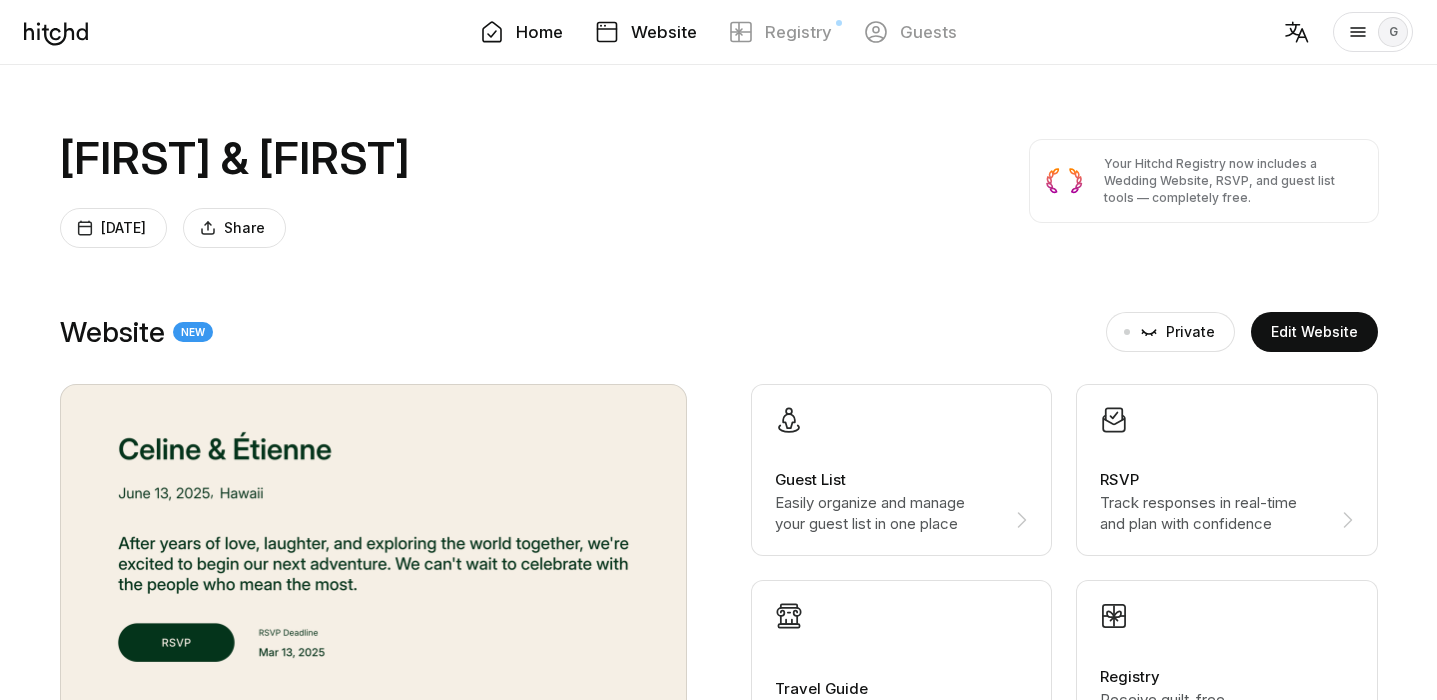 click on "Website" at bounding box center (664, 32) 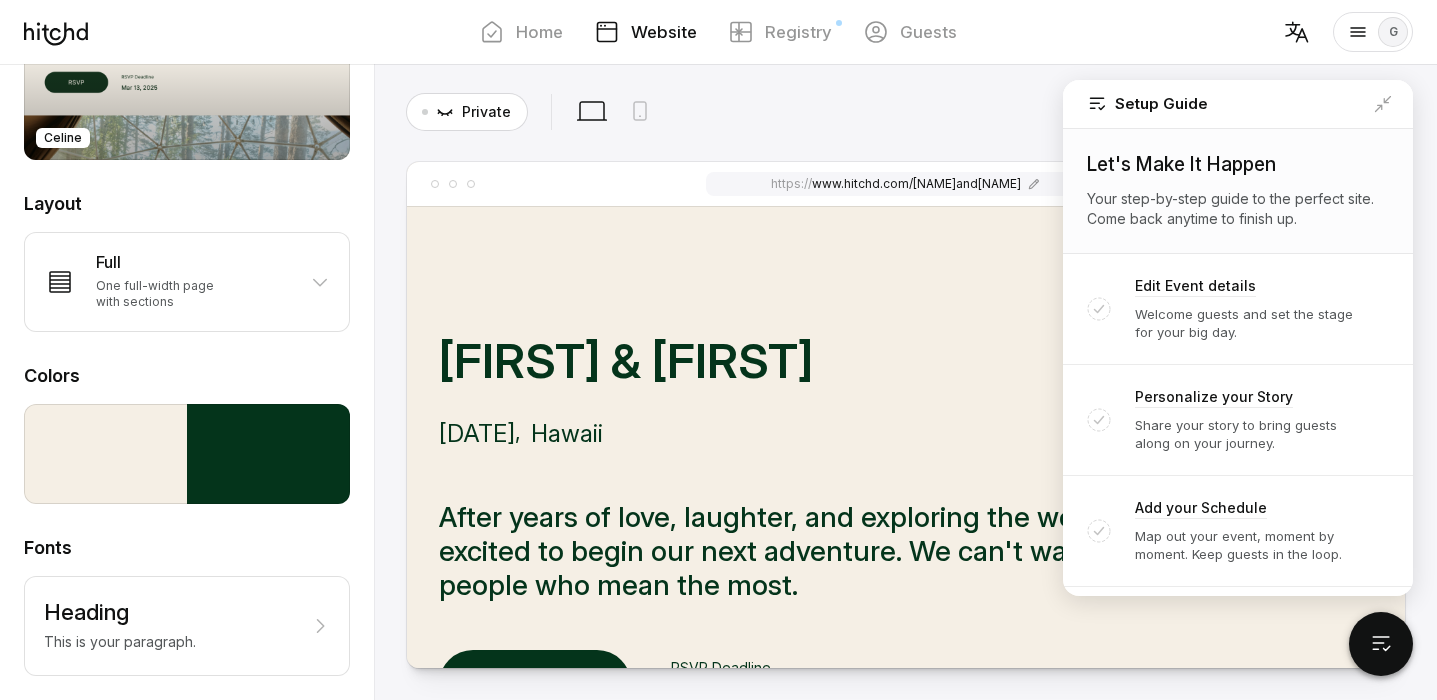 scroll, scrollTop: 0, scrollLeft: 0, axis: both 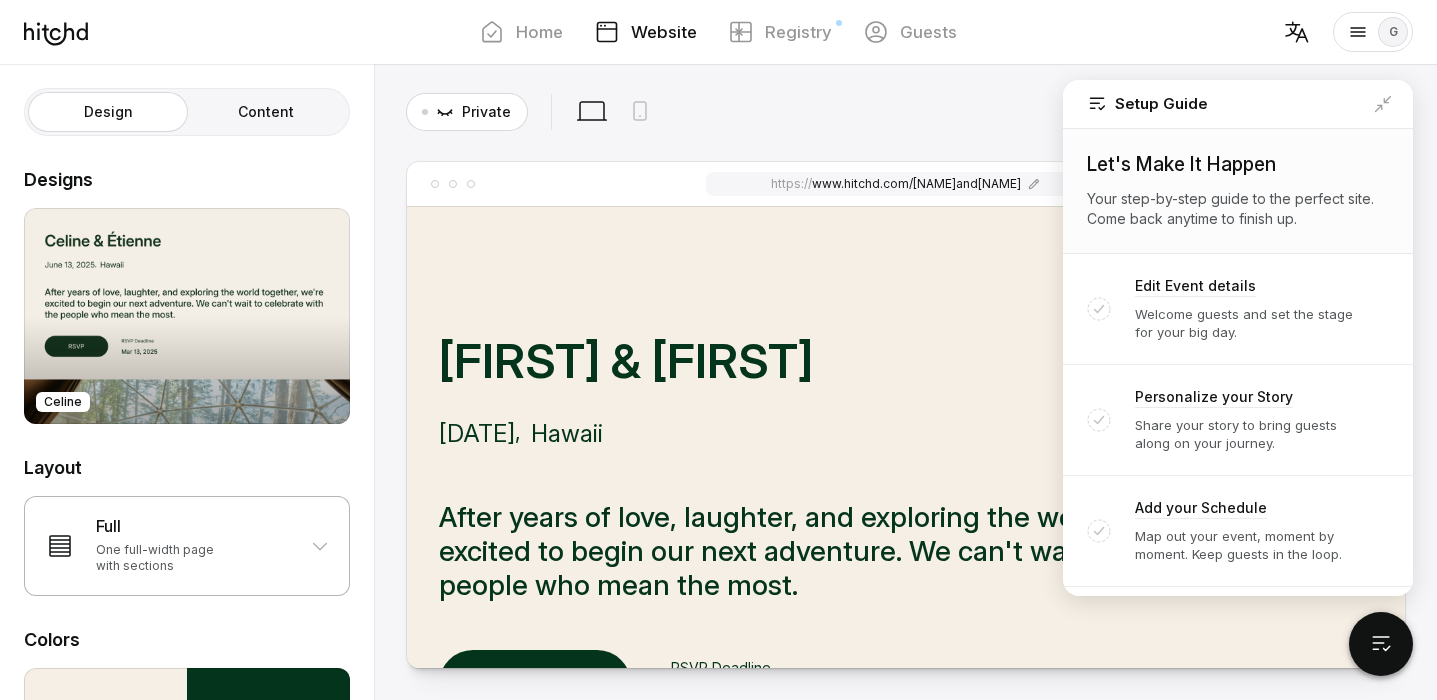 click on "Full
One full-width page with sections" at bounding box center (187, 546) 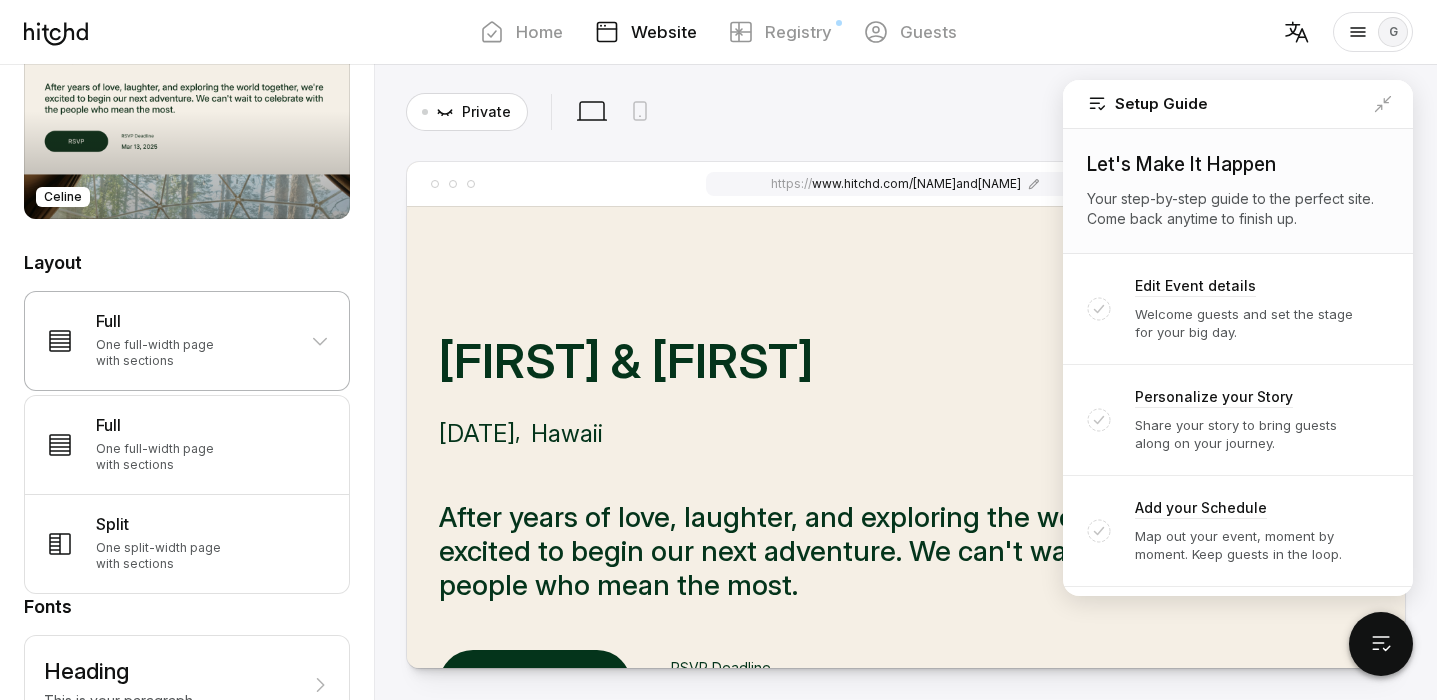 scroll, scrollTop: 264, scrollLeft: 0, axis: vertical 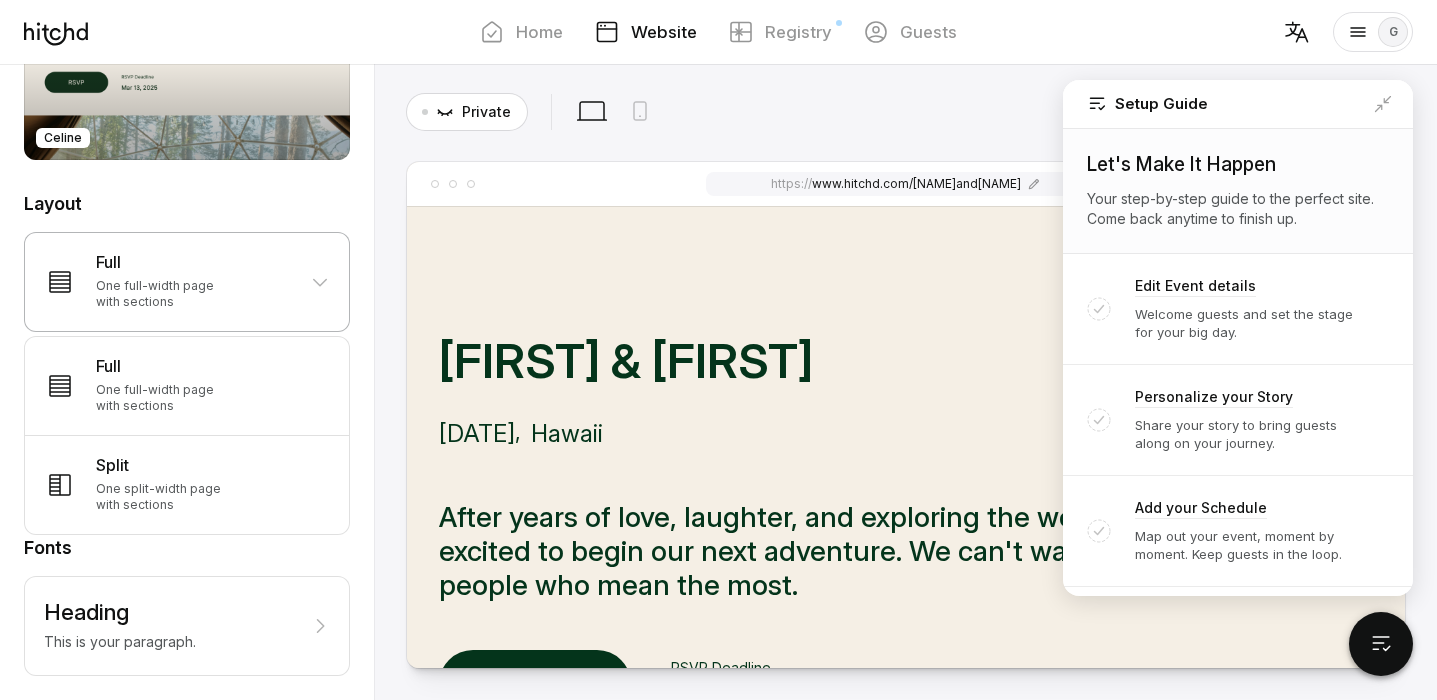 click on "Full
One full-width page with sections" at bounding box center [187, 282] 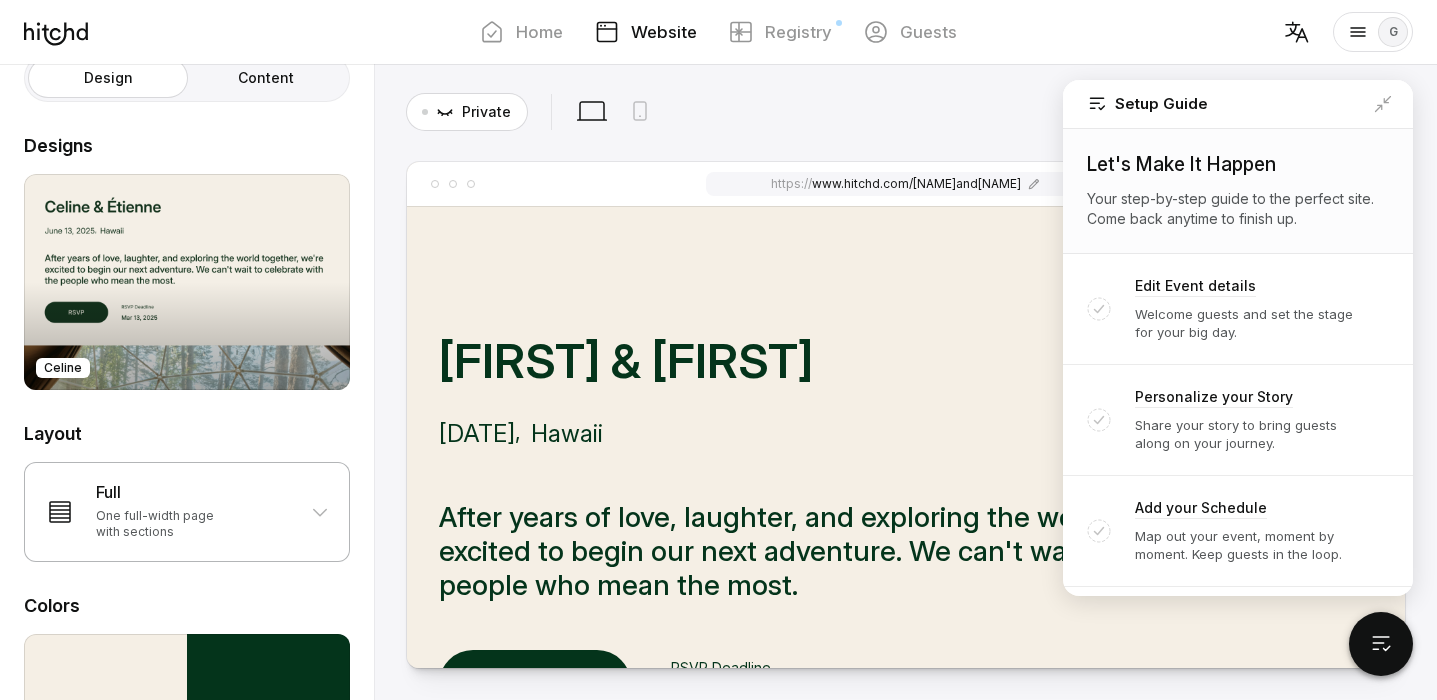 scroll, scrollTop: 0, scrollLeft: 0, axis: both 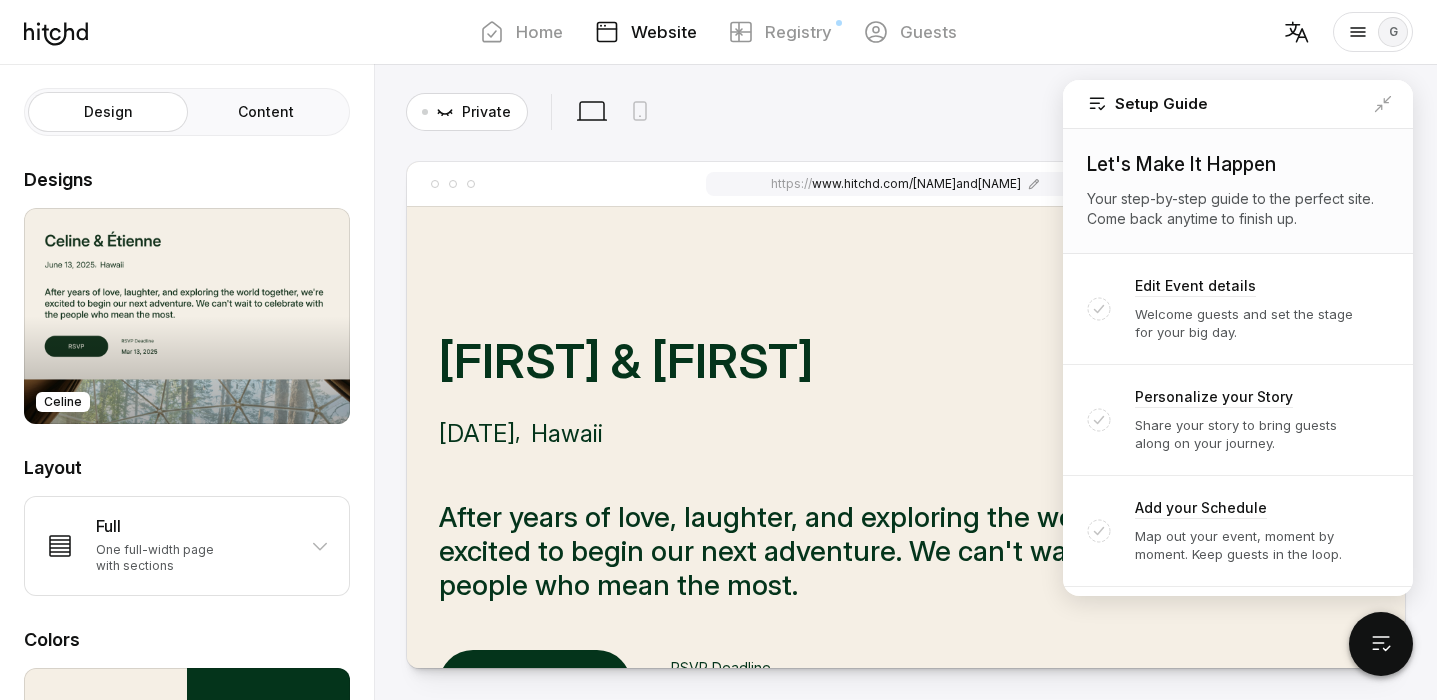 click on "Content" at bounding box center (266, 112) 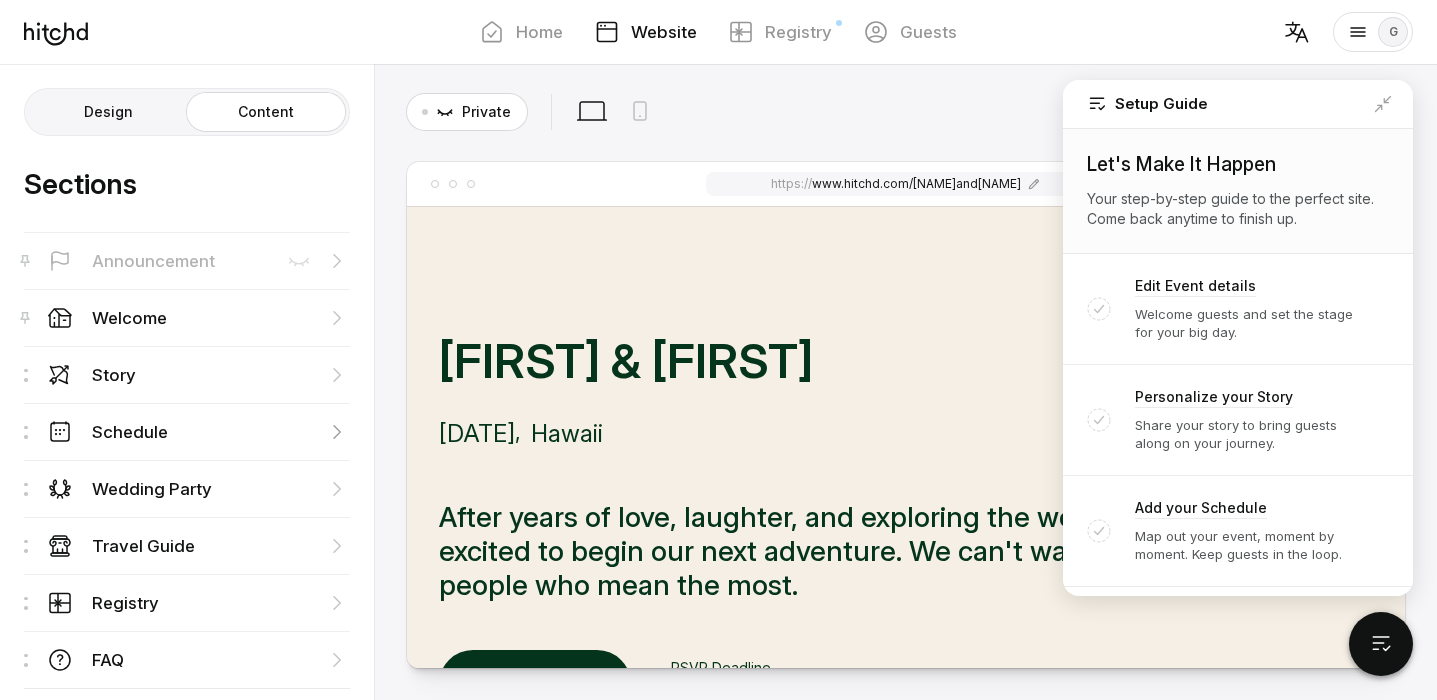 scroll, scrollTop: 13, scrollLeft: 0, axis: vertical 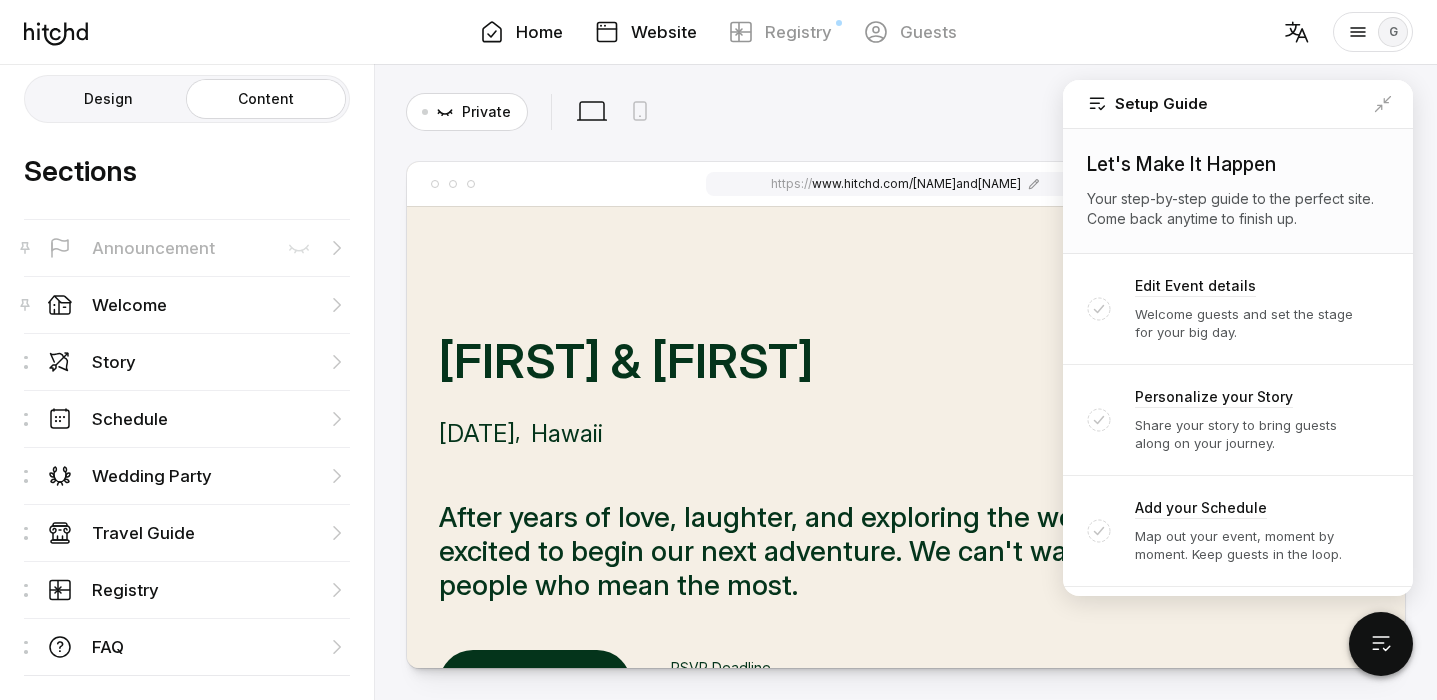 click on "Home" at bounding box center [539, 32] 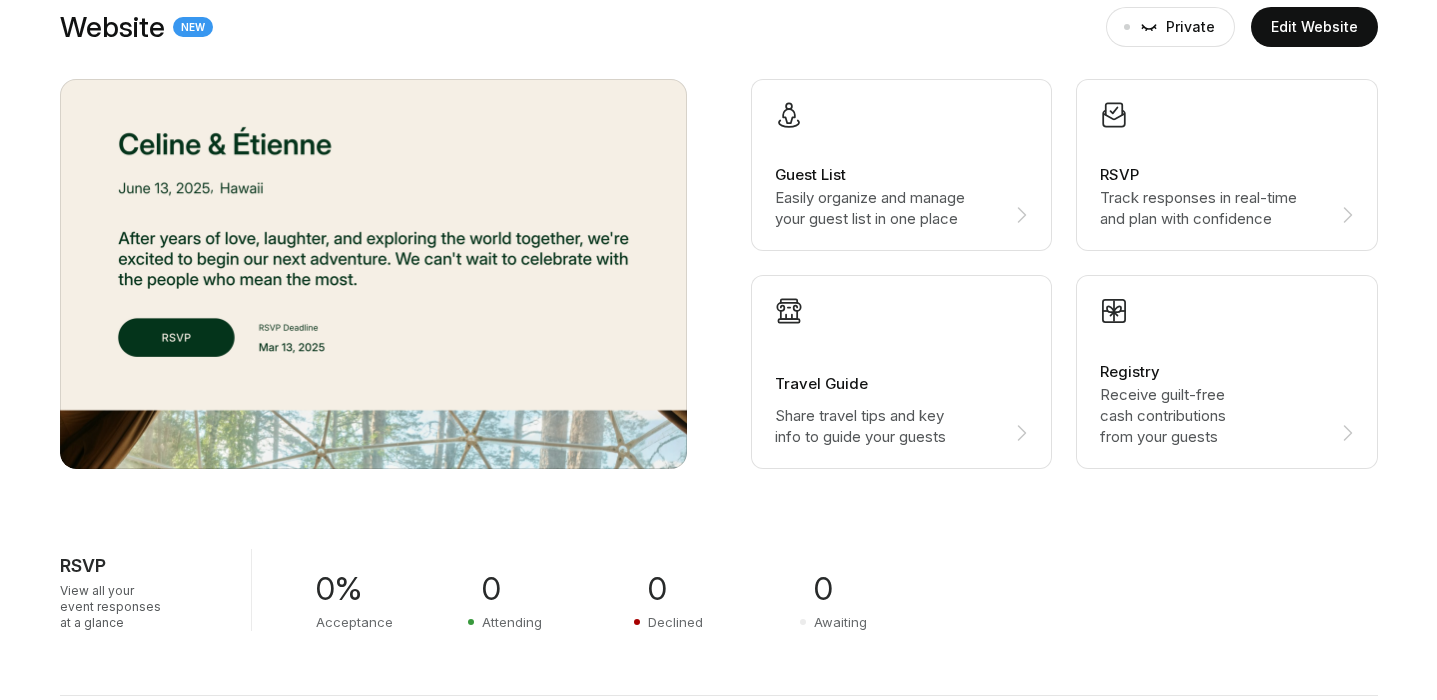 scroll, scrollTop: 317, scrollLeft: 0, axis: vertical 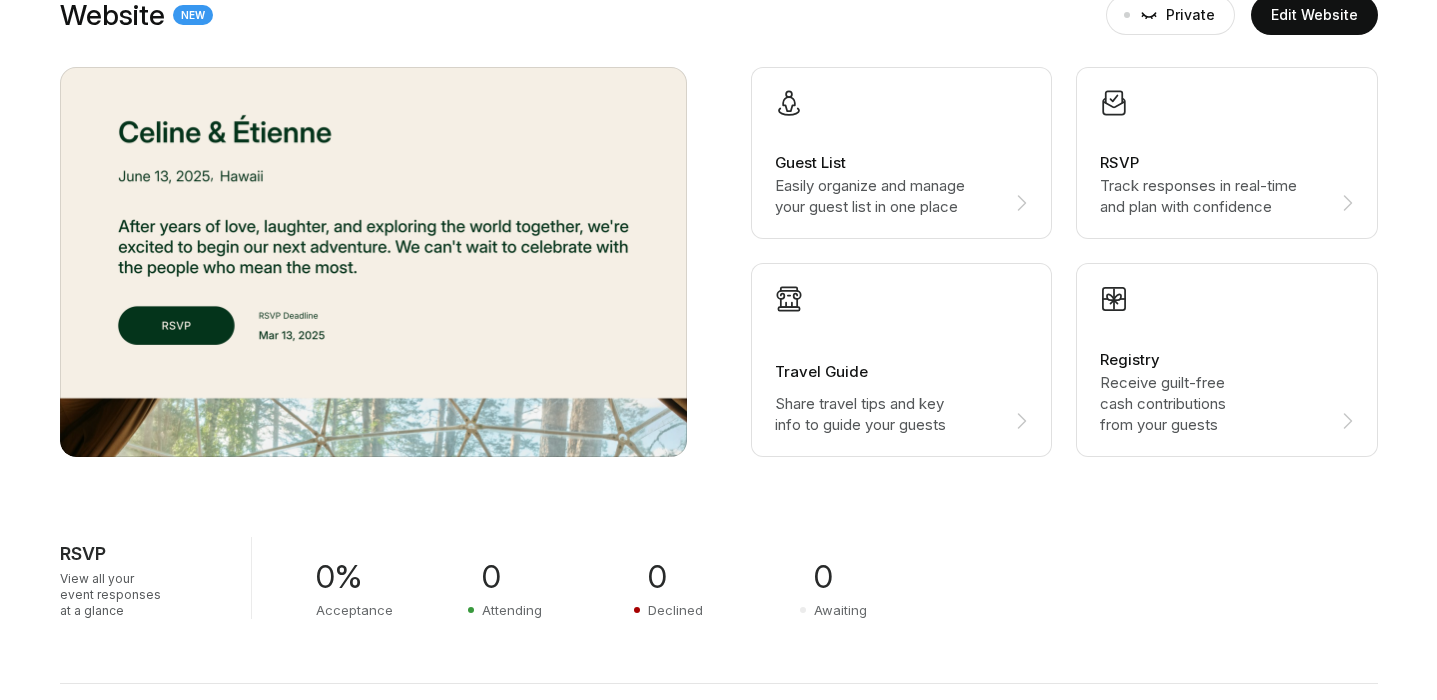 click on "RSVP" at bounding box center [902, 163] 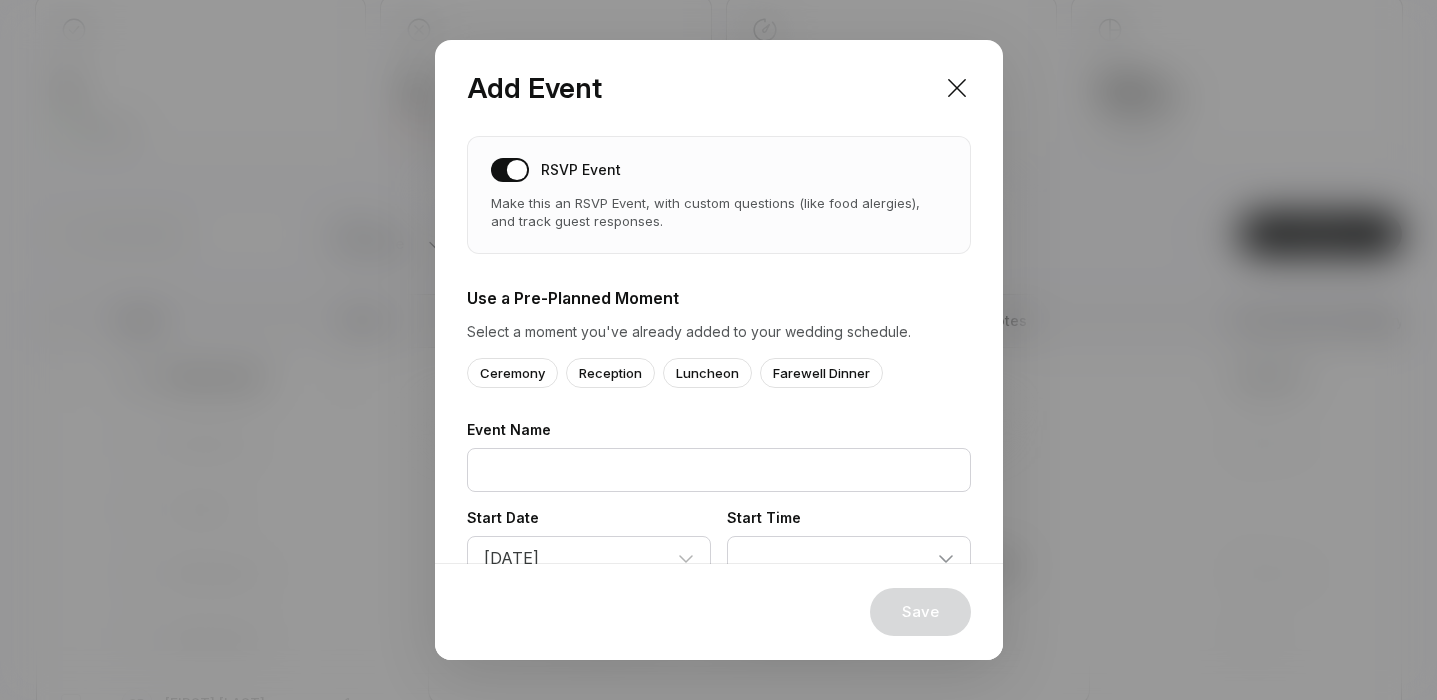 click at bounding box center (510, 170) 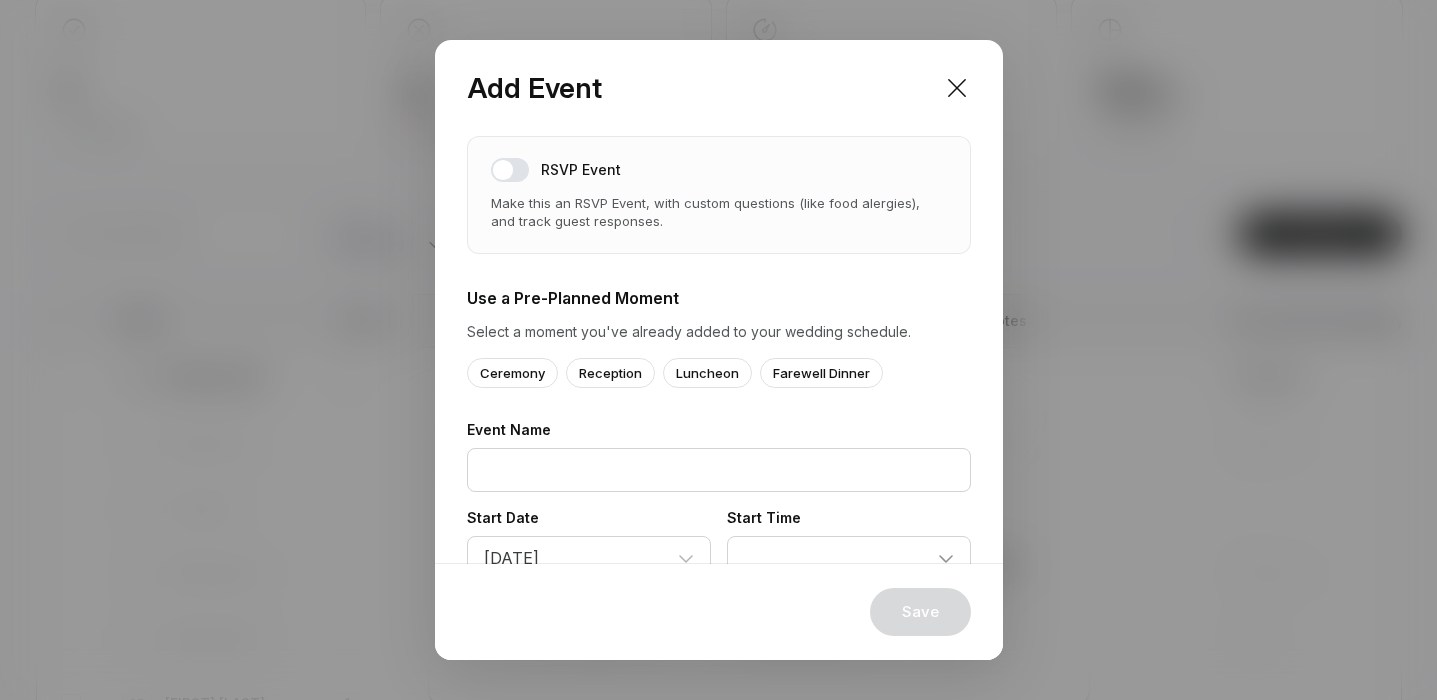 click at bounding box center [510, 170] 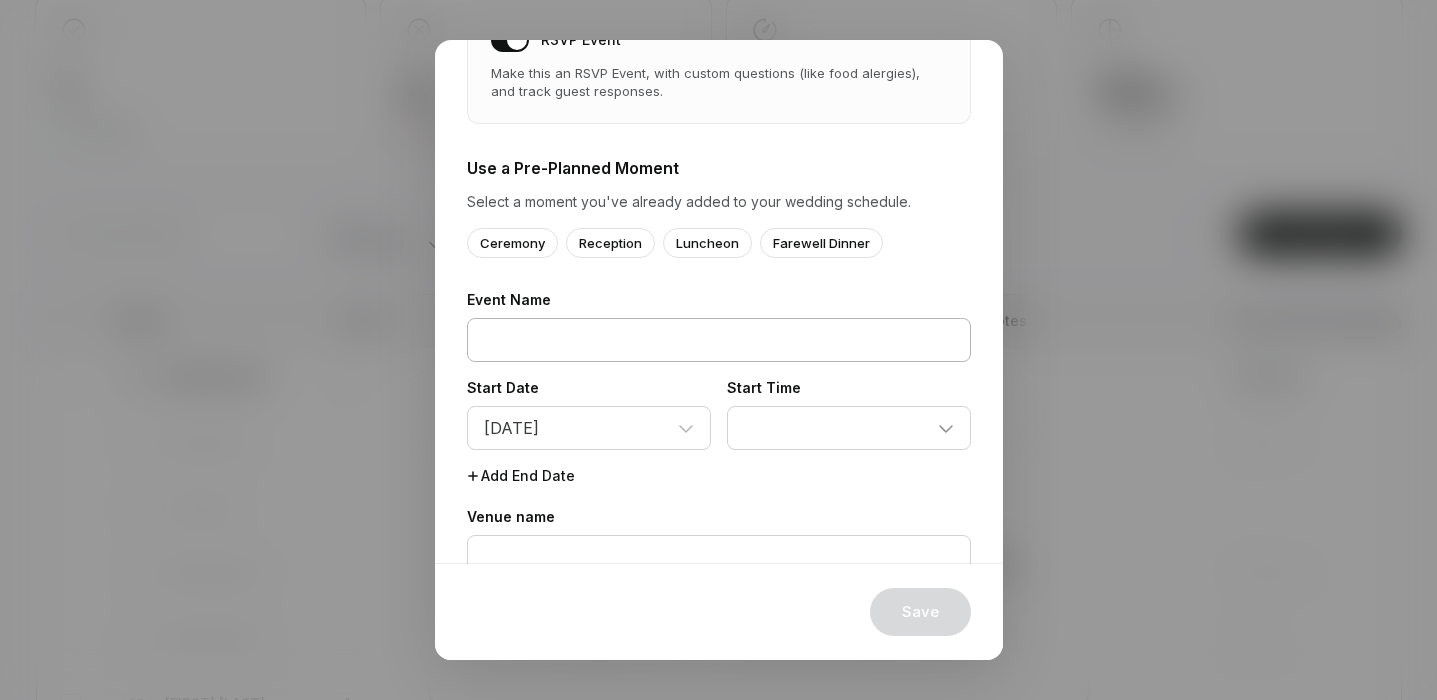 scroll, scrollTop: 132, scrollLeft: 0, axis: vertical 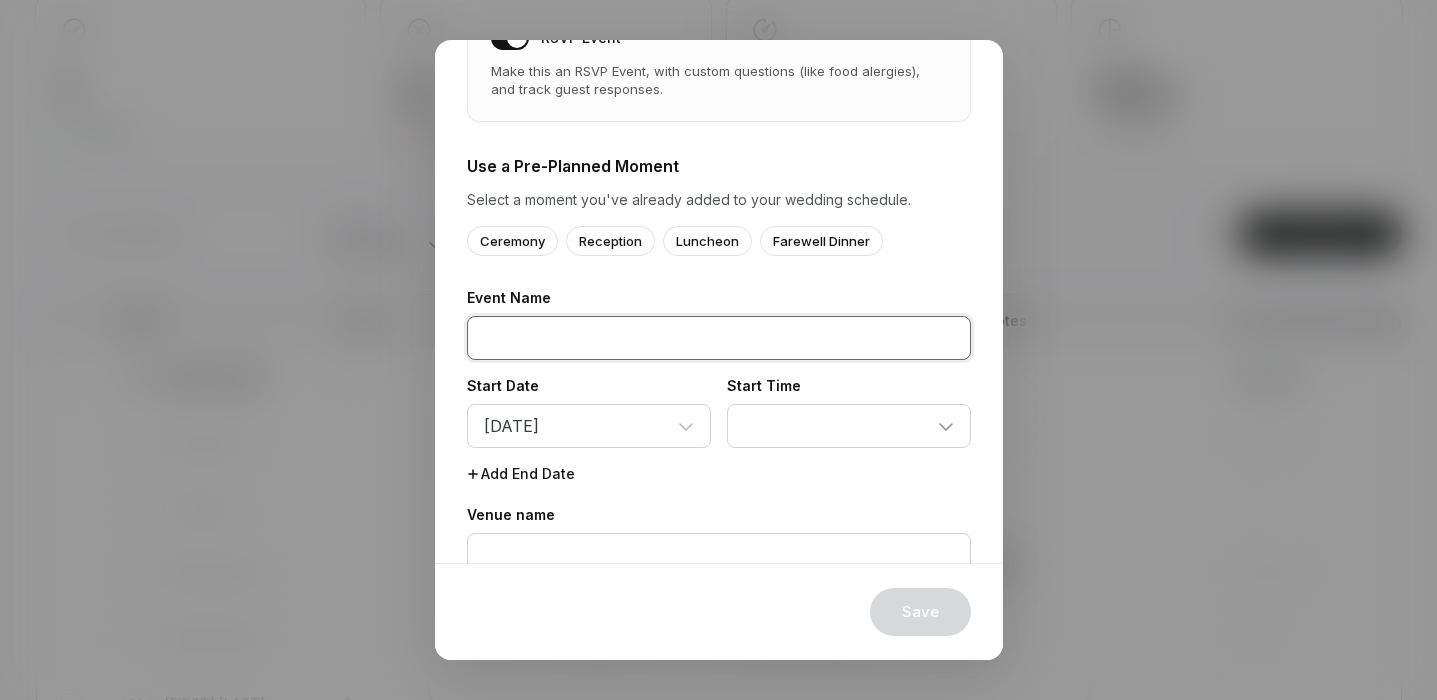 click at bounding box center (719, 338) 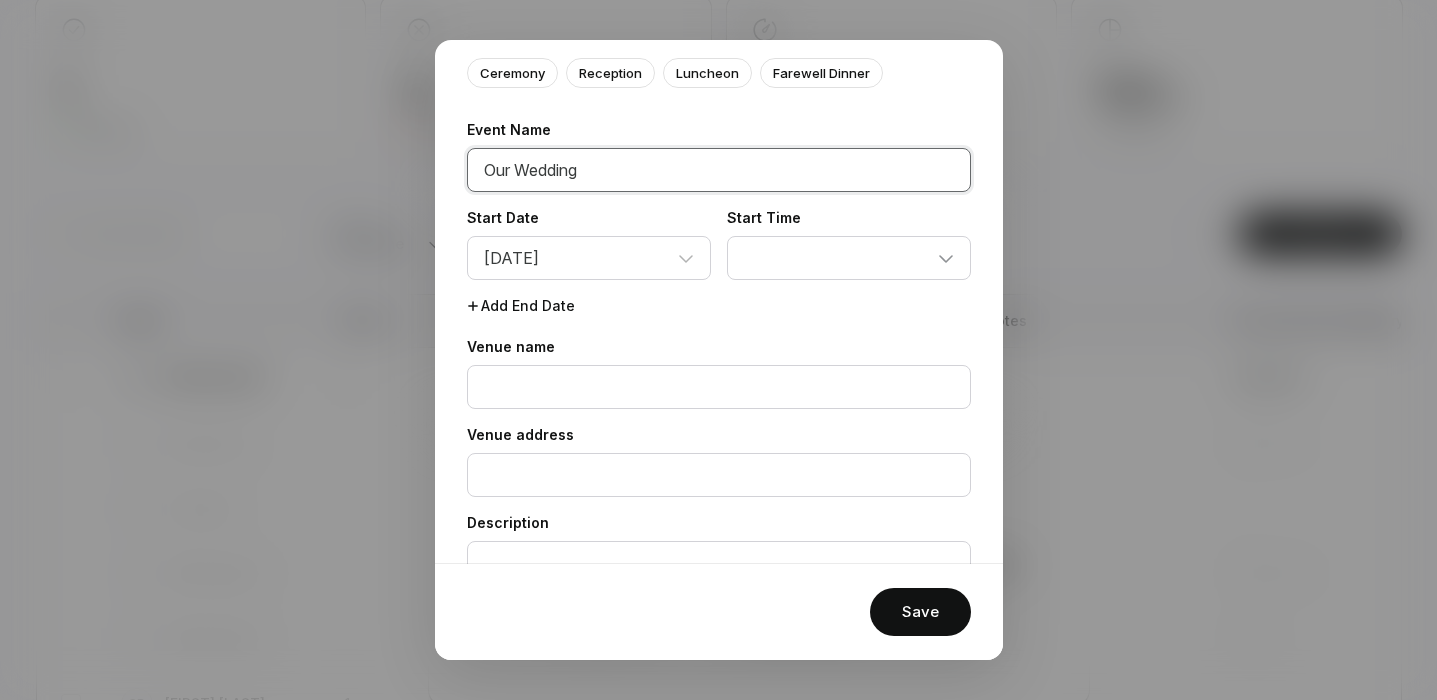 scroll, scrollTop: 485, scrollLeft: 0, axis: vertical 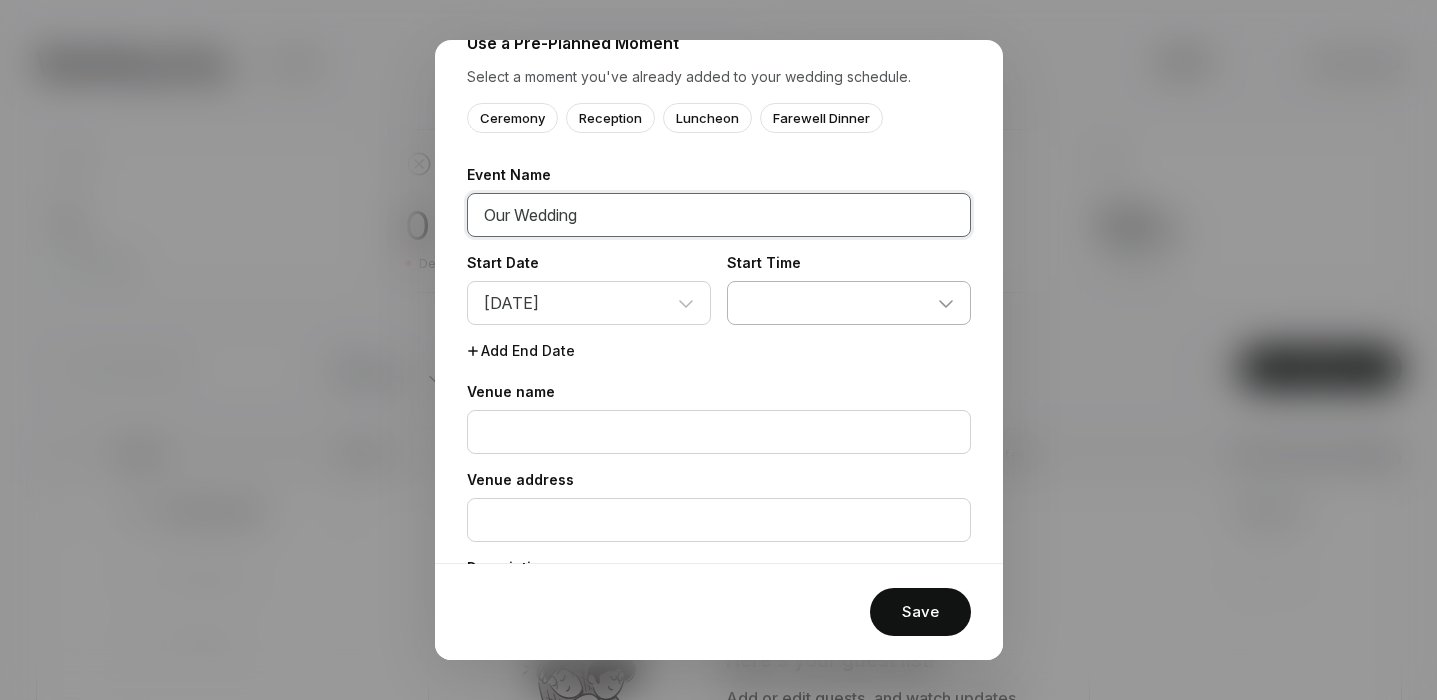 type on "Our Wedding" 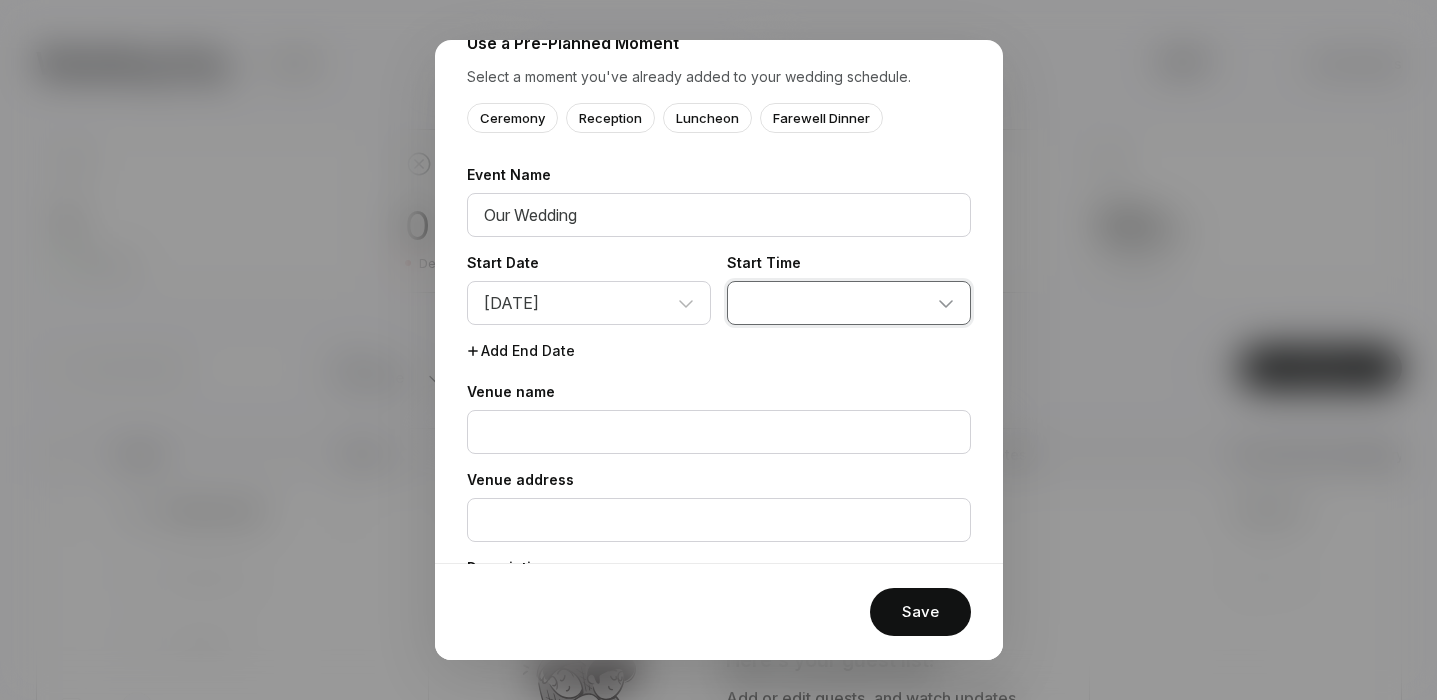 click on "12:00 AM 12:15 AM 12:30 AM 12:45 AM 1:00 AM 1:15 AM 1:30 AM 1:45 AM 2:00 AM 2:15 AM 2:30 AM 2:45 AM 3:00 AM 3:15 AM 3:30 AM 3:45 AM 4:00 AM 4:15 AM 4:30 AM 4:45 AM 5:00 AM 5:15 AM 5:30 AM 5:45 AM 6:00 AM 6:15 AM 6:30 AM 6:45 AM 7:00 AM 7:15 AM 7:30 AM 7:45 AM 8:00 AM 8:15 AM 8:30 AM 8:45 AM 9:00 AM 9:15 AM 9:30 AM 9:45 AM 10:00 AM 10:15 AM 10:30 AM 10:45 AM 11:00 AM 11:15 AM 11:30 AM 11:45 AM 12:00 PM 12:15 PM 12:30 PM 12:45 PM 1:00 PM 1:15 PM 1:30 PM 1:45 PM 2:00 PM 2:15 PM 2:30 PM 2:45 PM 3:00 PM 3:15 PM 3:30 PM 3:45 PM 4:00 PM 4:15 PM 4:30 PM 4:45 PM 5:00 PM 5:15 PM 5:30 PM 5:45 PM 6:00 PM 6:15 PM 6:30 PM 6:45 PM 7:00 PM 7:15 PM 7:30 PM 7:45 PM 8:00 PM 8:15 PM 8:30 PM 8:45 PM 9:00 PM 9:15 PM 9:30 PM 9:45 PM 10:00 PM 10:15 PM 10:30 PM 10:45 PM 11:00 PM 11:15 PM 11:30 PM 11:45 PM" at bounding box center [849, 303] 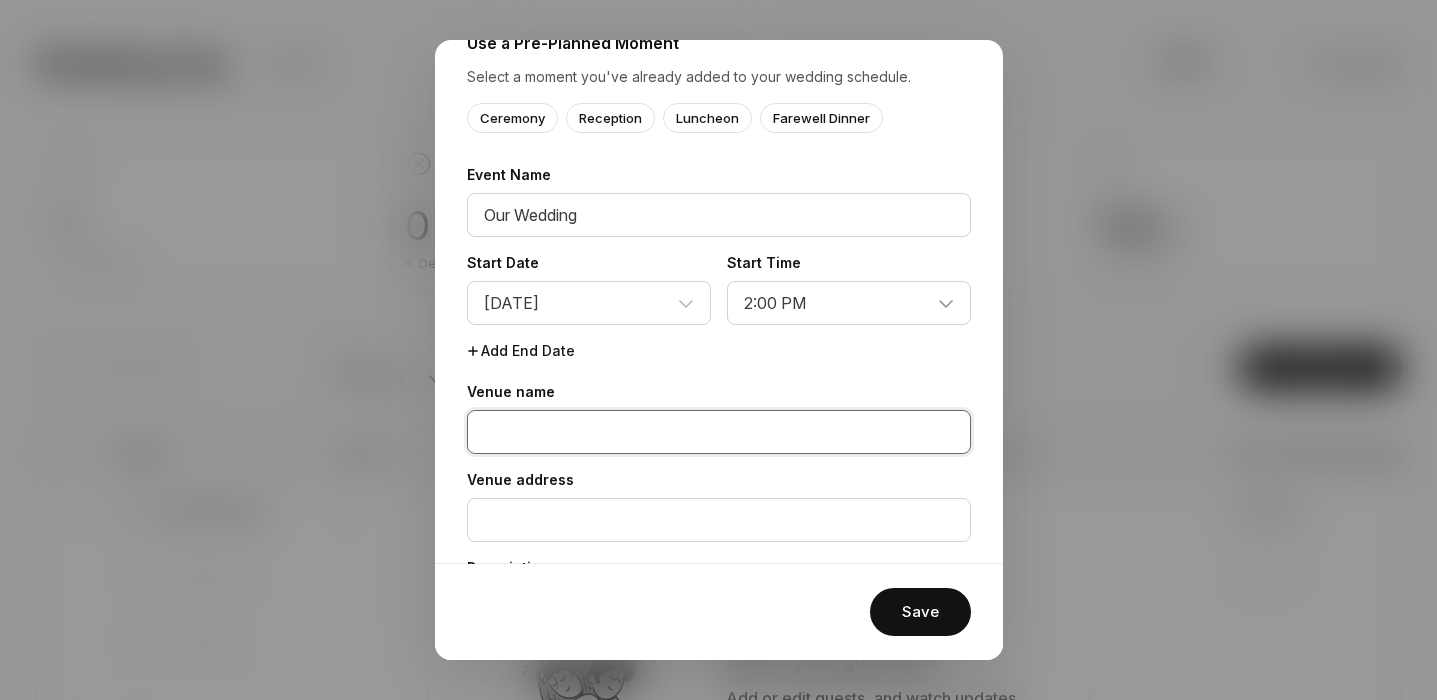 click at bounding box center [719, 432] 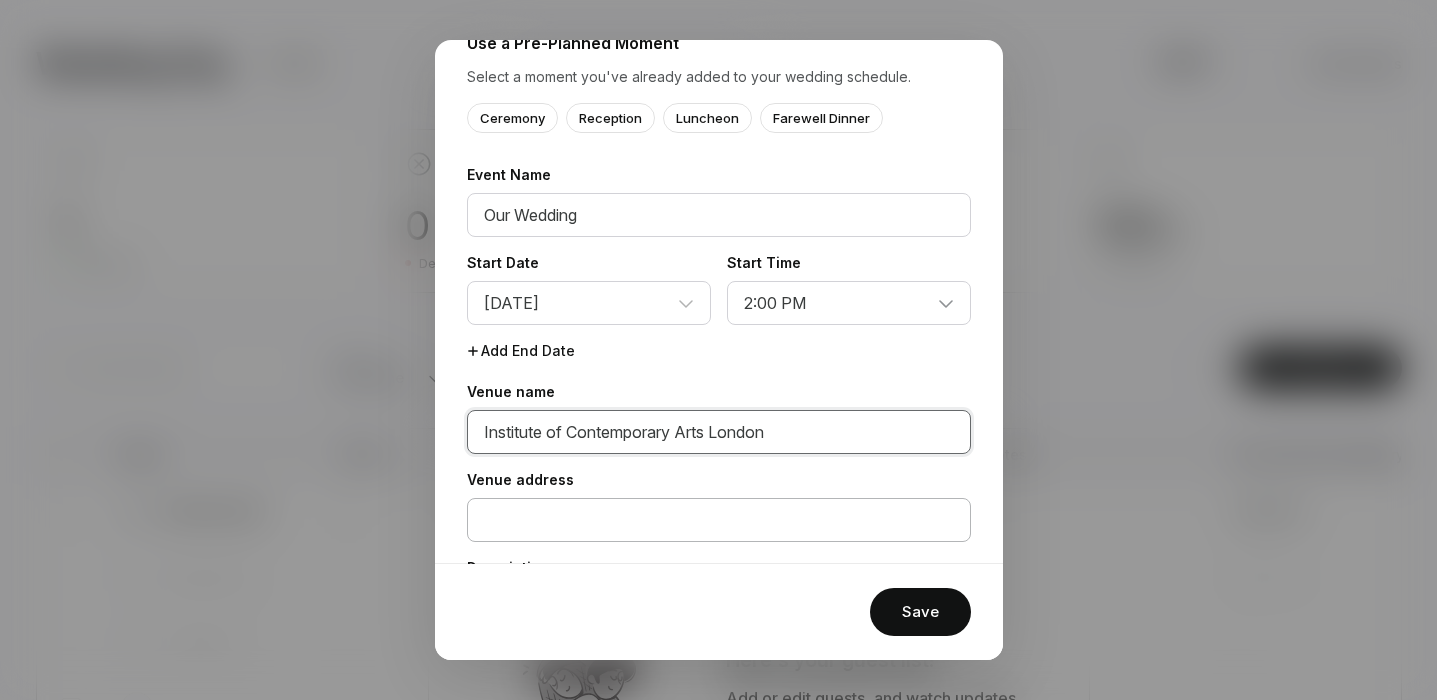 type on "Institute of Contemporary Arts London" 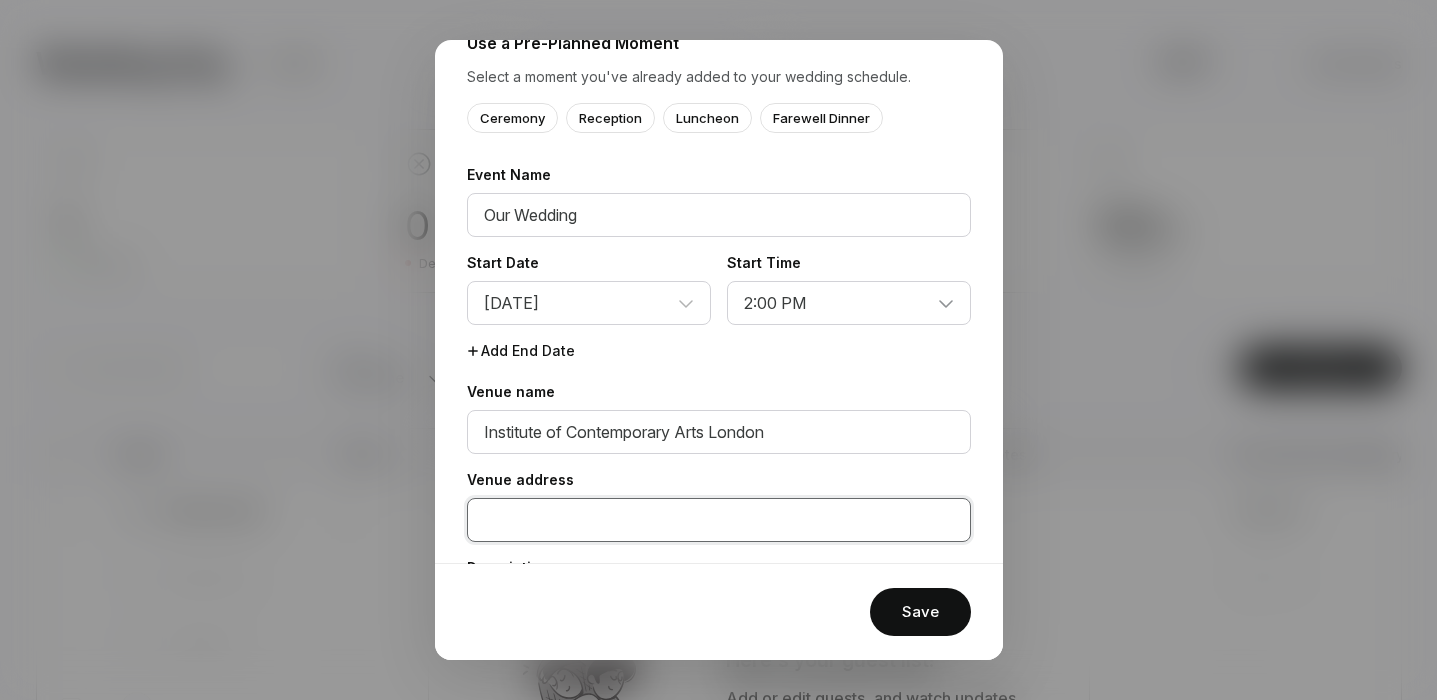 click at bounding box center (719, 520) 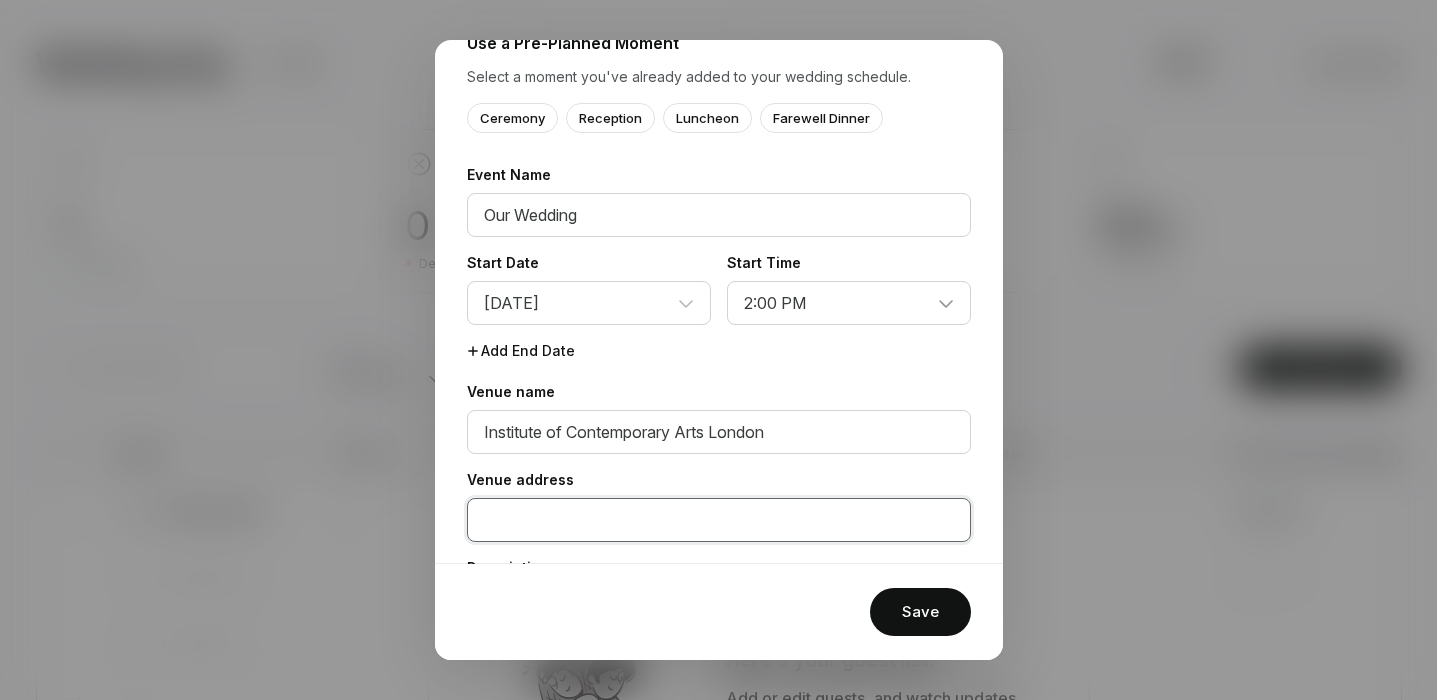 paste on "[NAME] HOUSE, [NUMBER] [STREET] TERRACE" 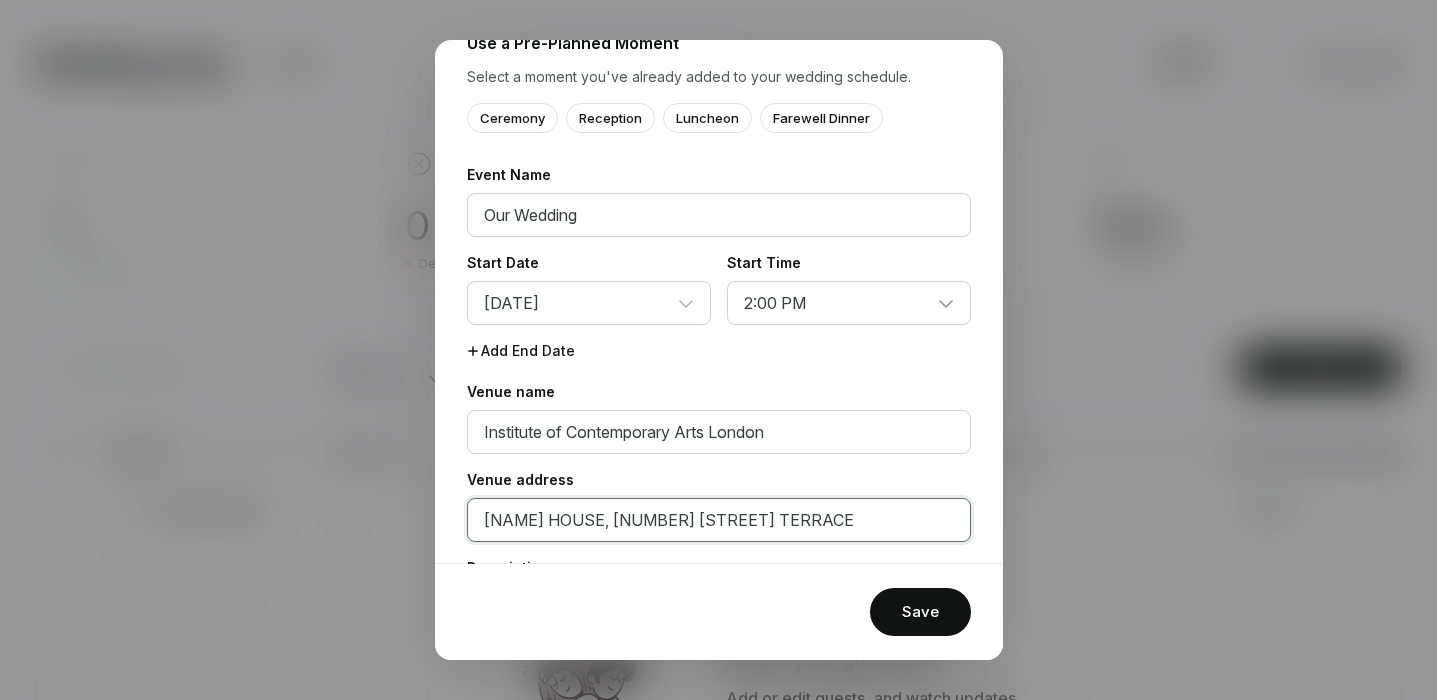 scroll, scrollTop: 485, scrollLeft: 0, axis: vertical 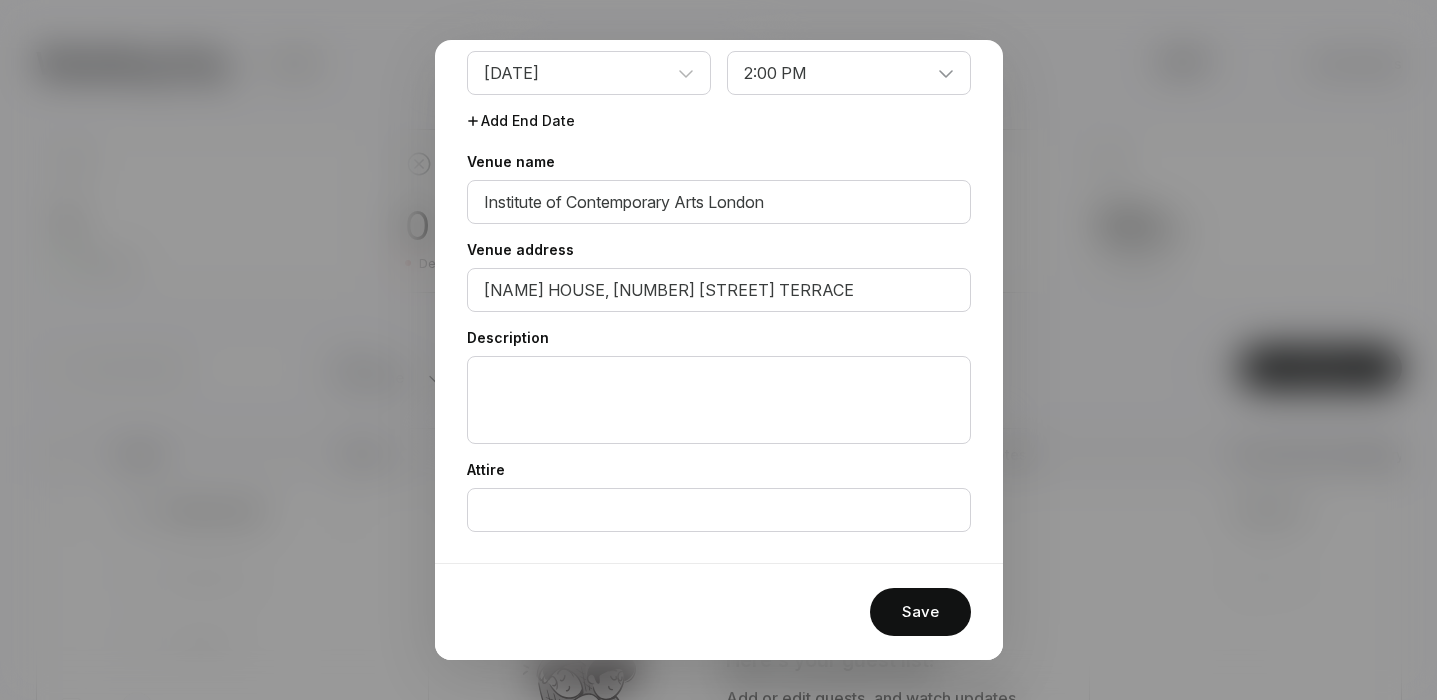 click on "Description" at bounding box center [719, 162] 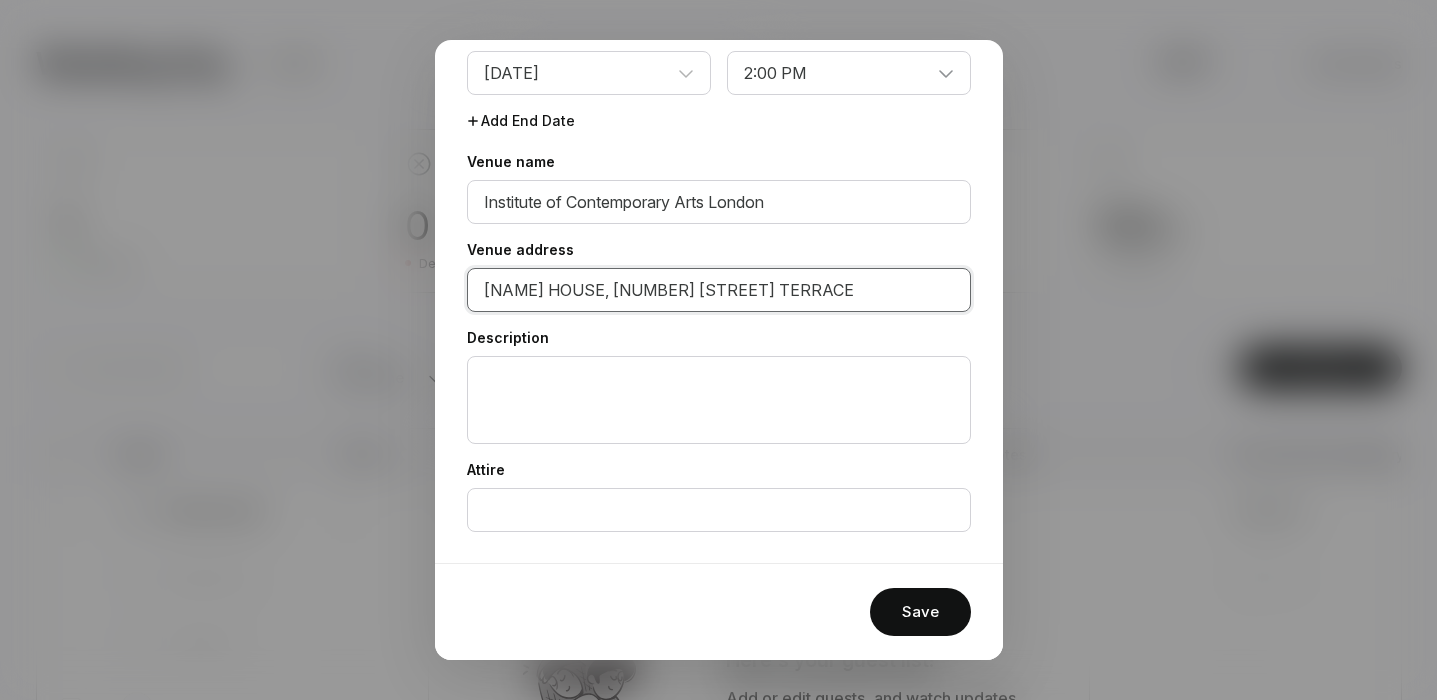 drag, startPoint x: 864, startPoint y: 283, endPoint x: 425, endPoint y: 286, distance: 439.01025 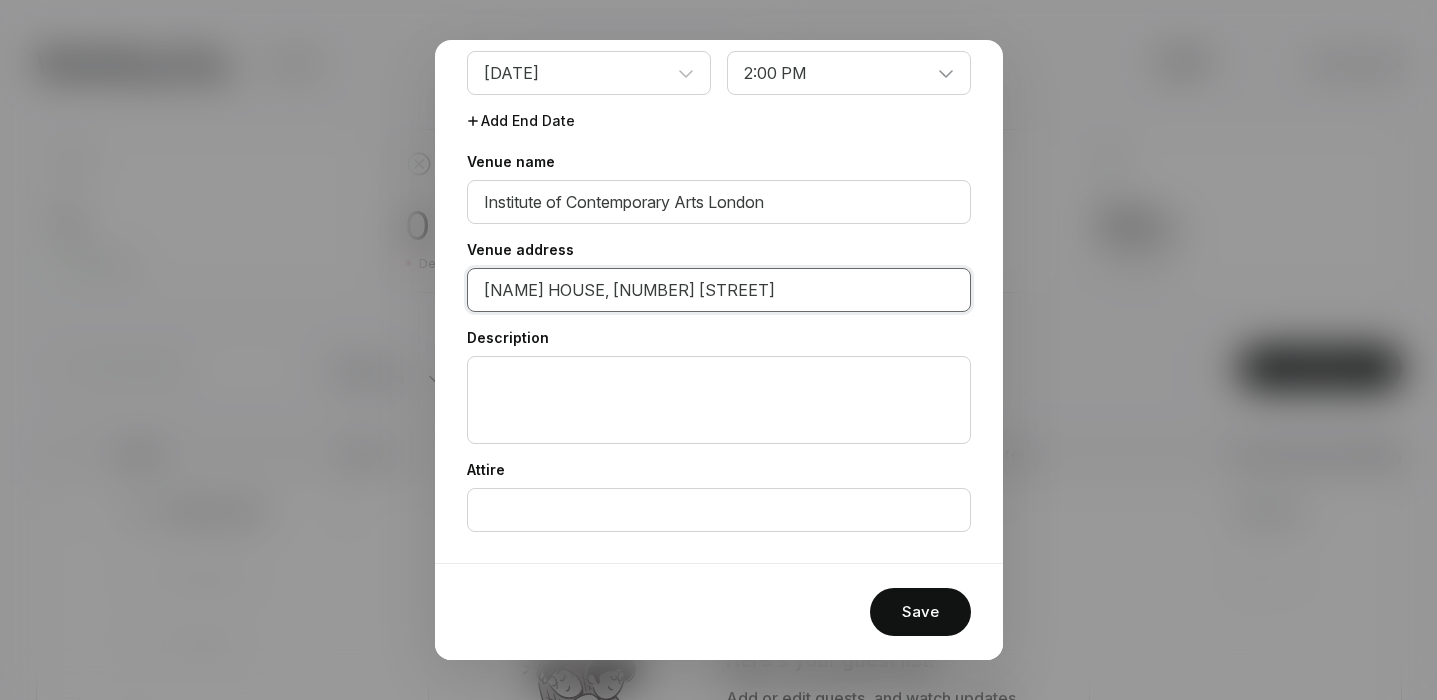 drag, startPoint x: 539, startPoint y: 285, endPoint x: 578, endPoint y: 283, distance: 39.051247 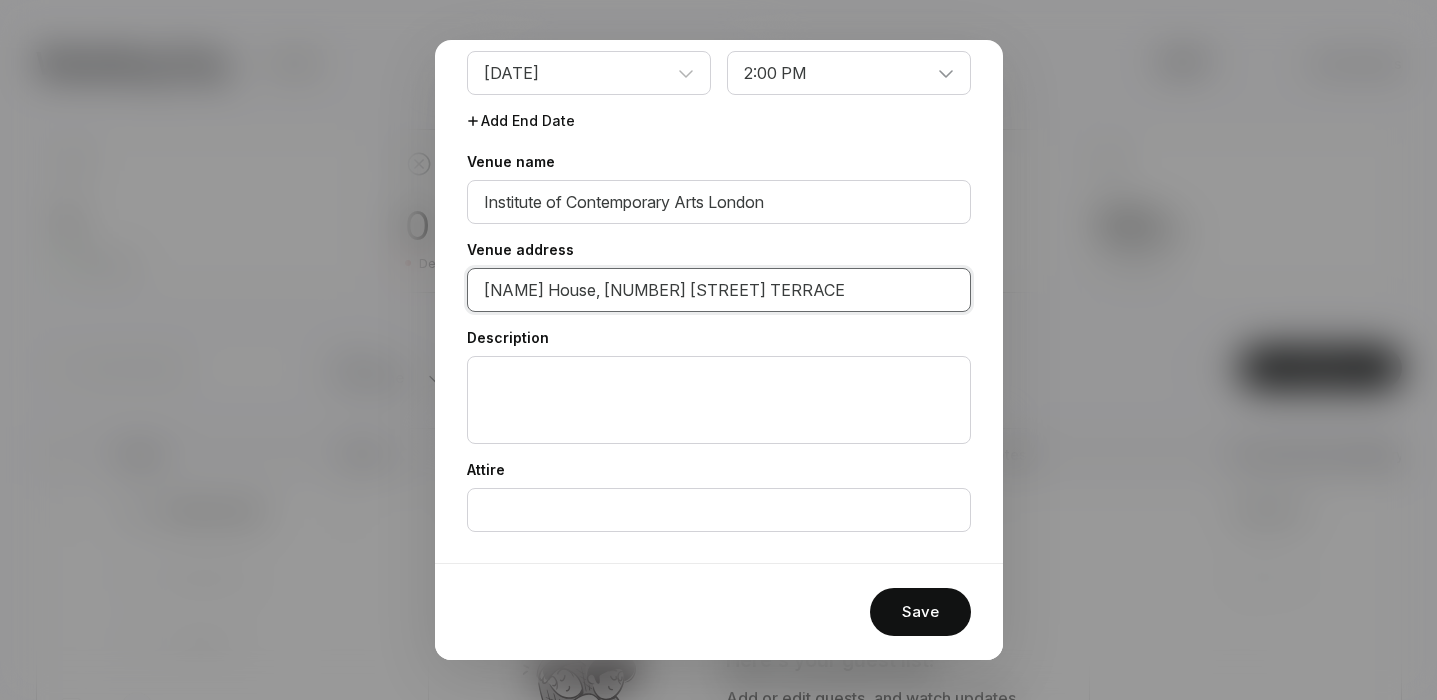 drag, startPoint x: 617, startPoint y: 289, endPoint x: 679, endPoint y: 288, distance: 62.008064 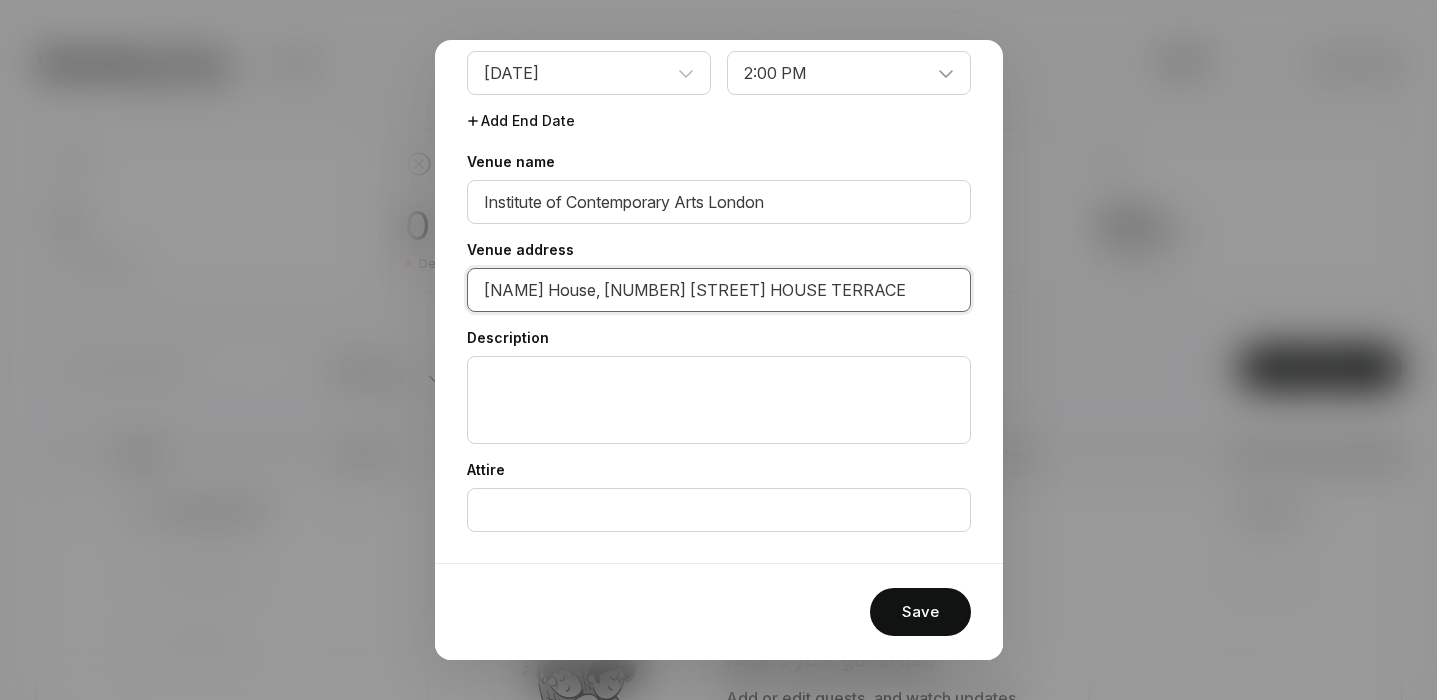 click on "[NAME] House, [NUMBER] [STREET] HOUSE TERRACE" at bounding box center (719, 202) 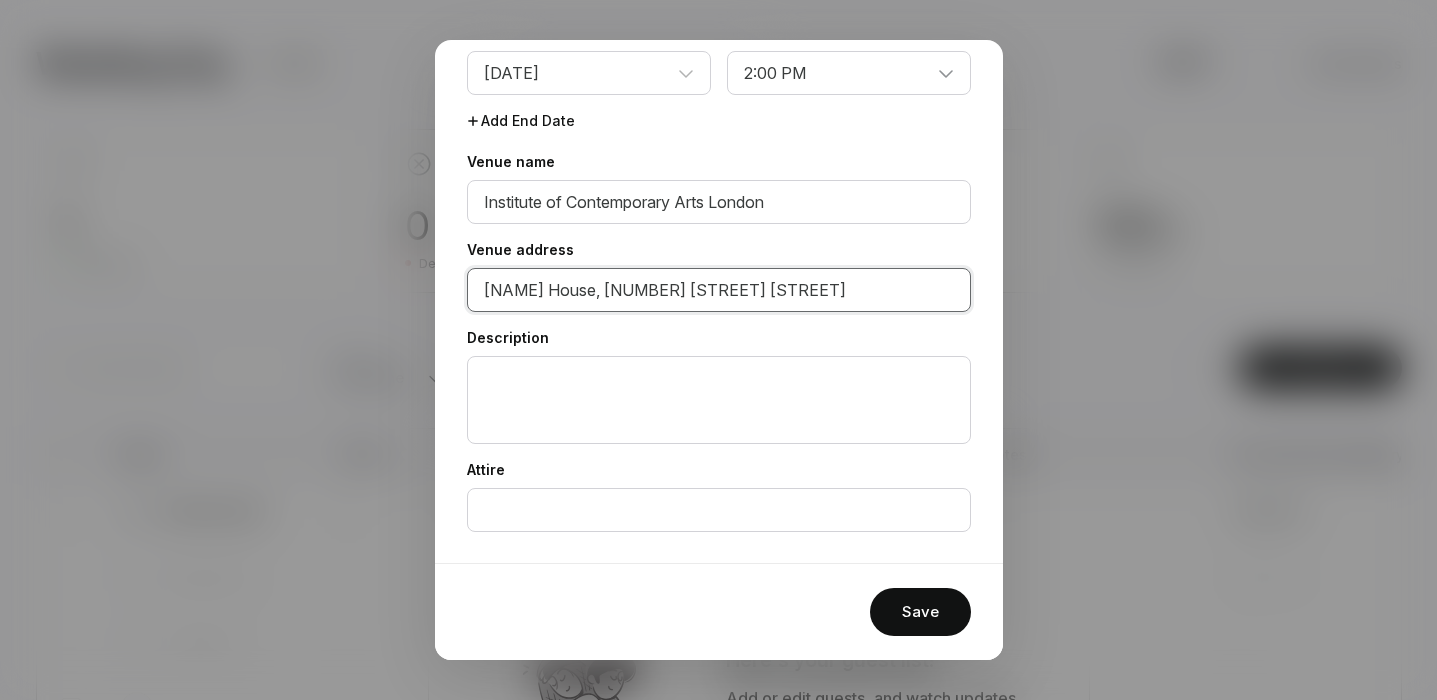 click on "[NAME] House, [NUMBER] [STREET] [STREET]" at bounding box center [719, 202] 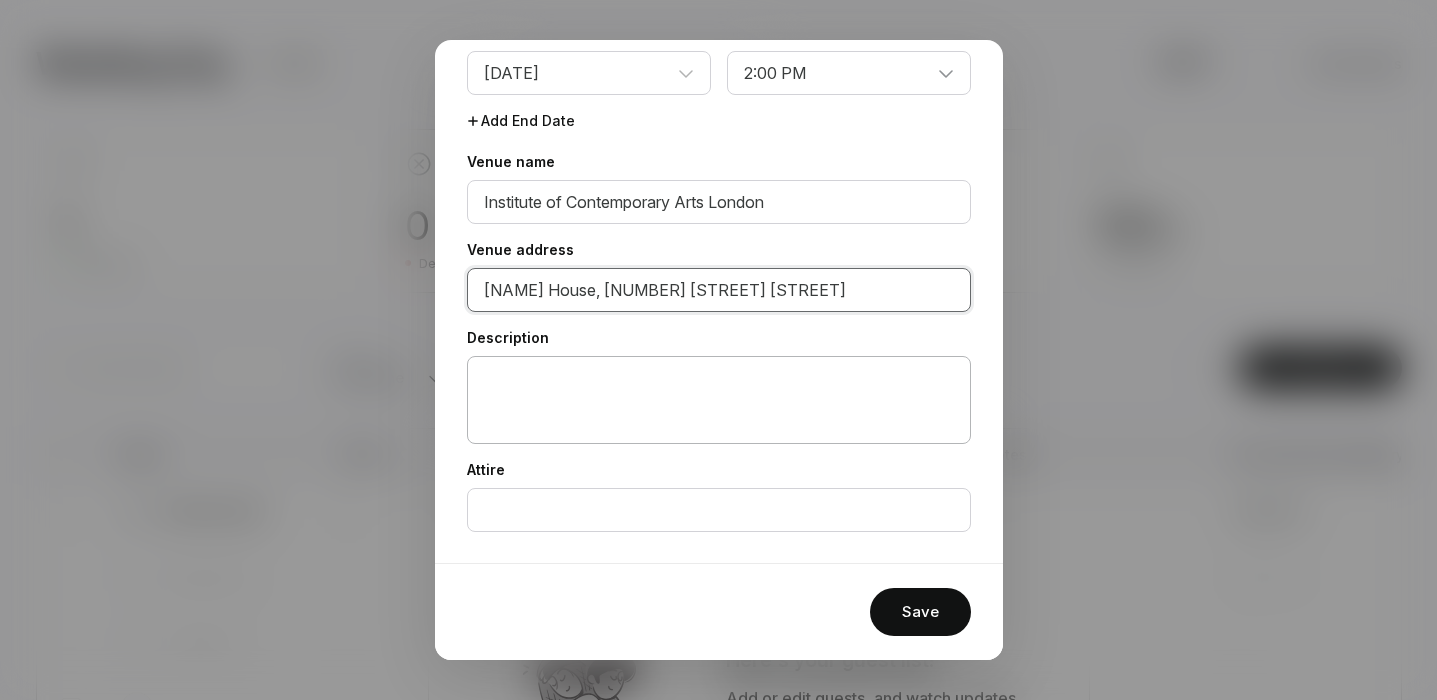 type on "[NAME] House, [NUMBER] [STREET] [STREET]" 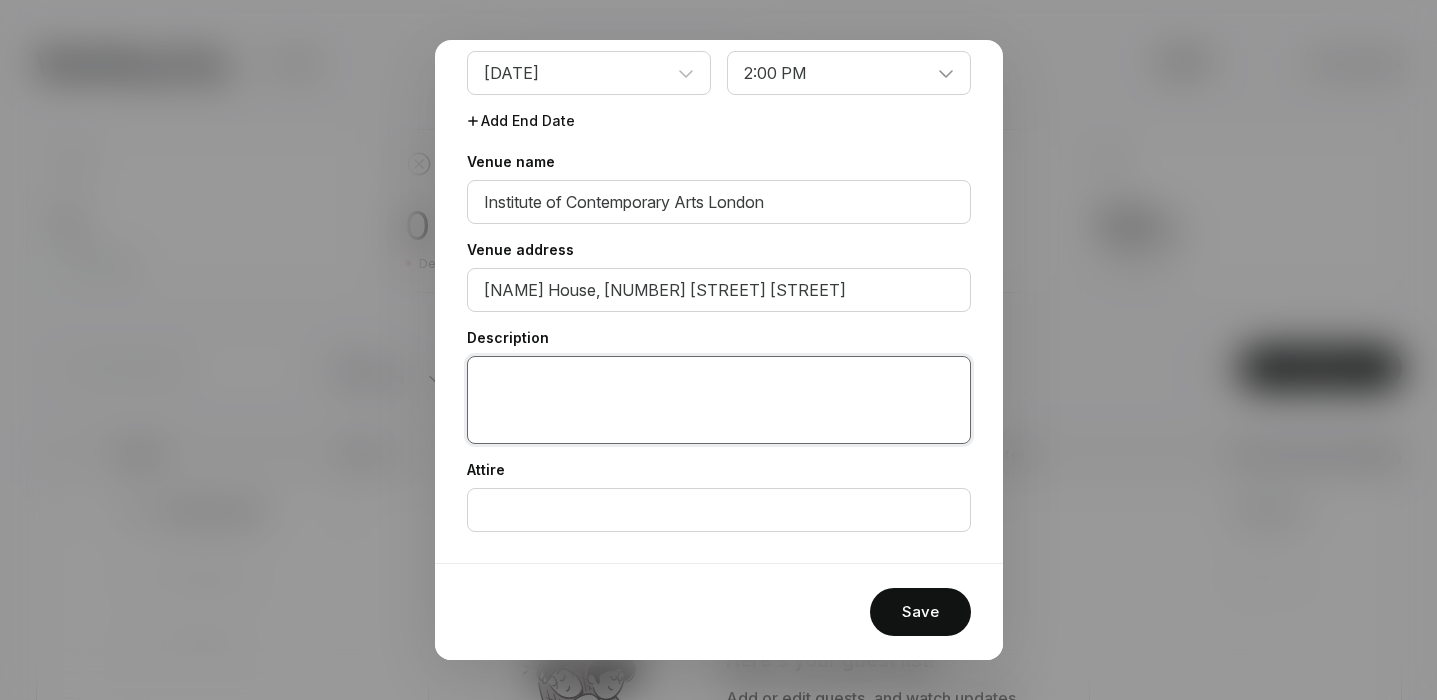 click at bounding box center (719, 400) 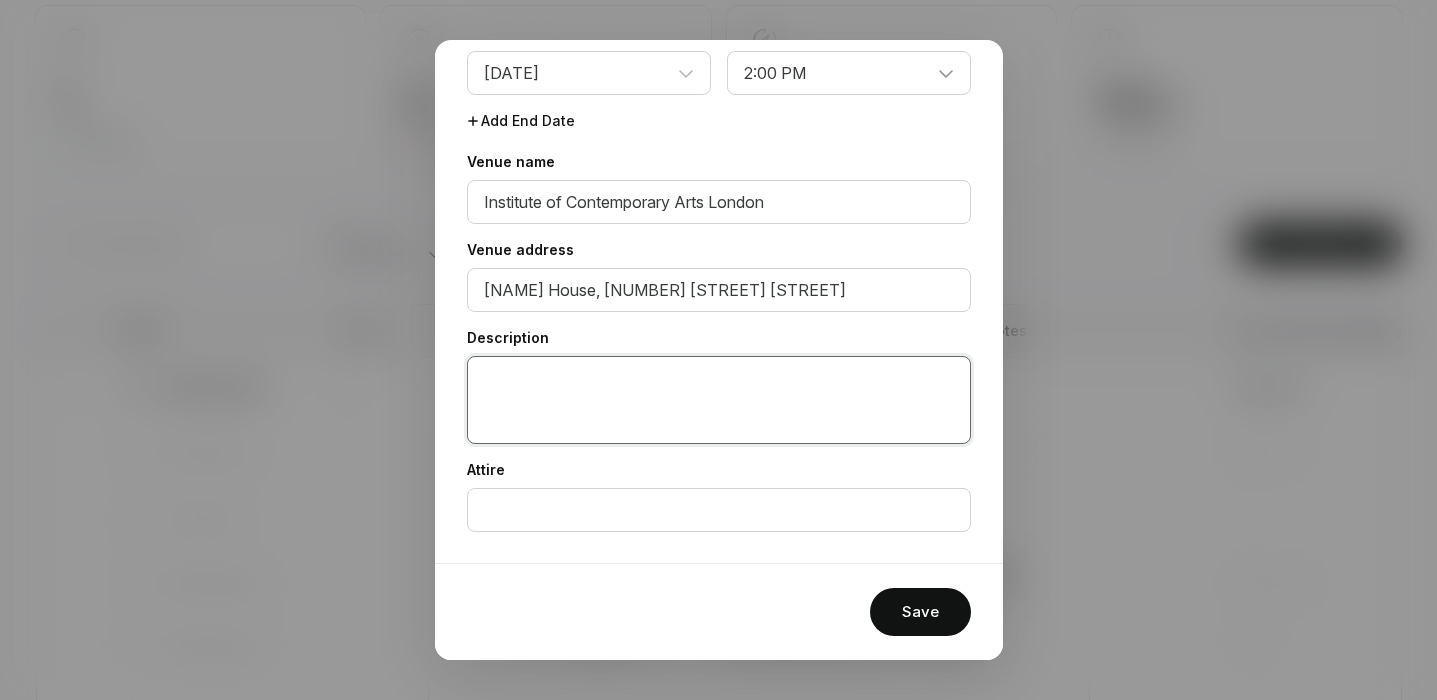 scroll, scrollTop: 375, scrollLeft: 0, axis: vertical 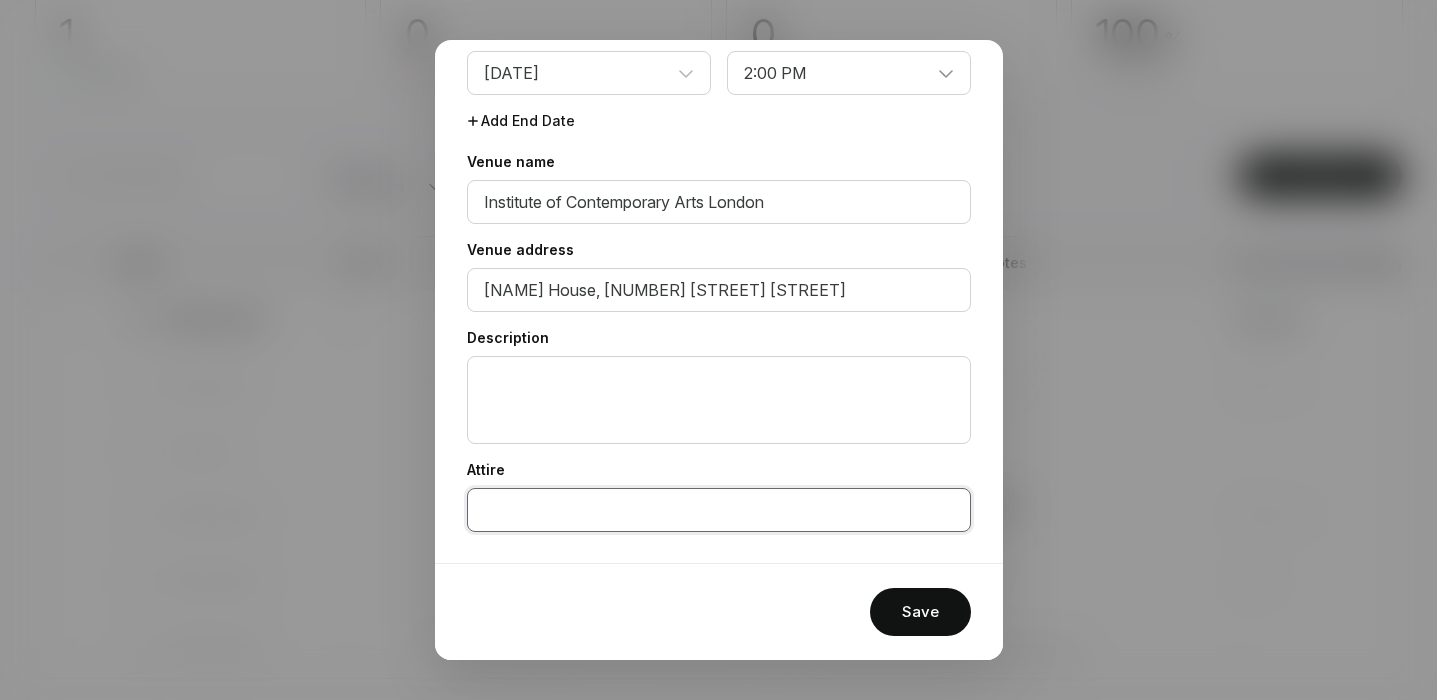 click at bounding box center (719, 510) 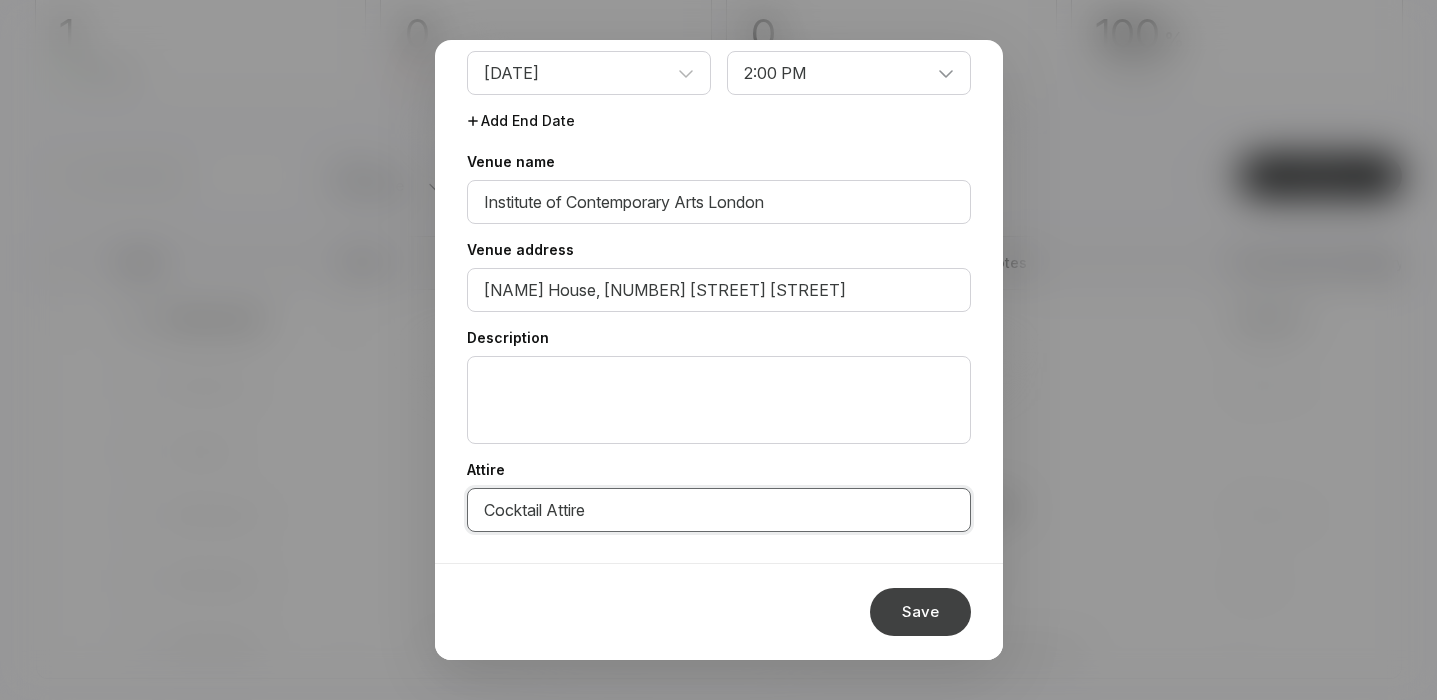 type on "Cocktail Attire" 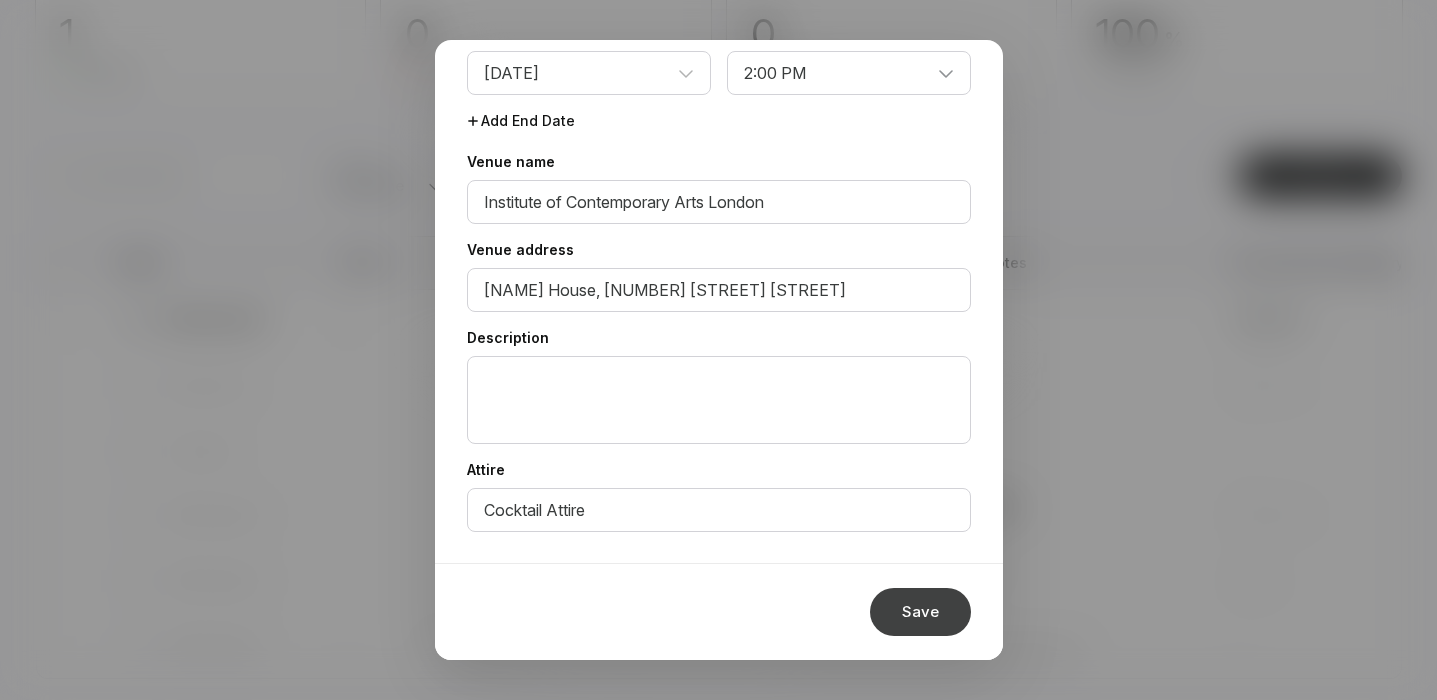 click on "Save" at bounding box center [920, 612] 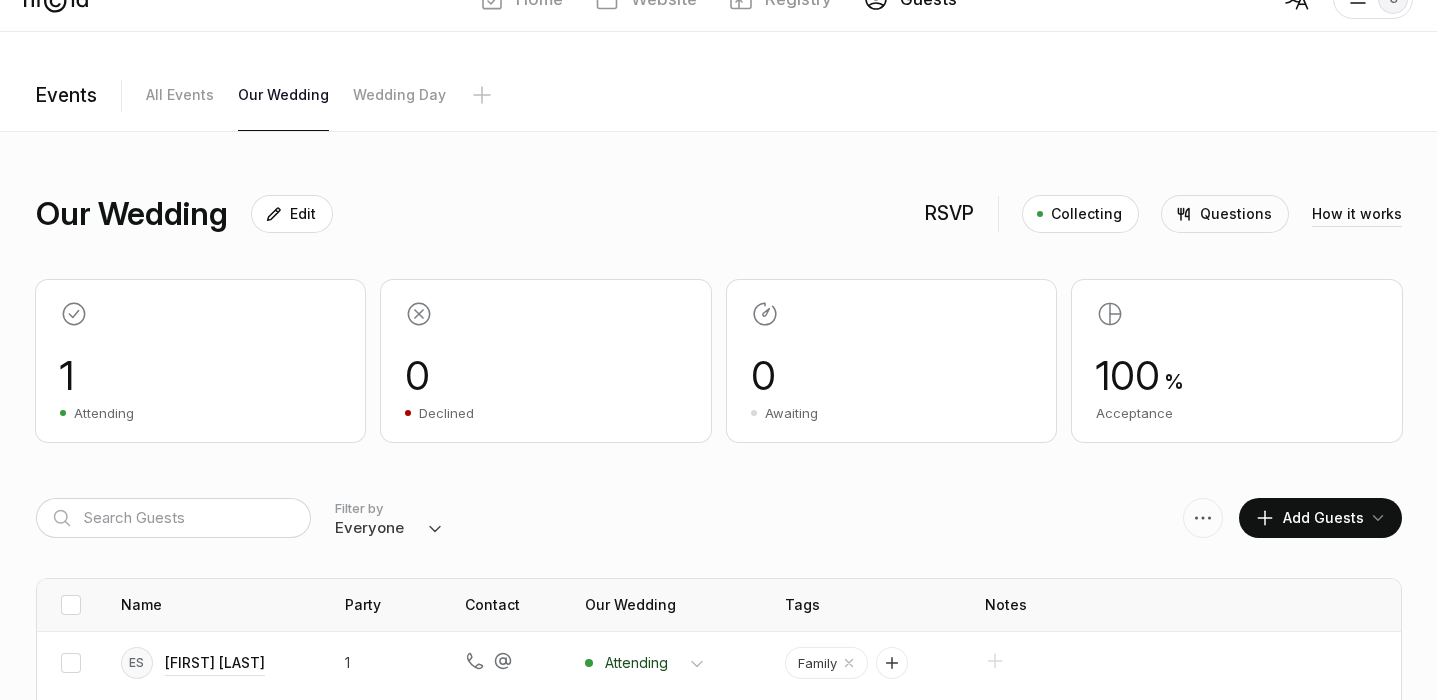 scroll, scrollTop: 46, scrollLeft: 0, axis: vertical 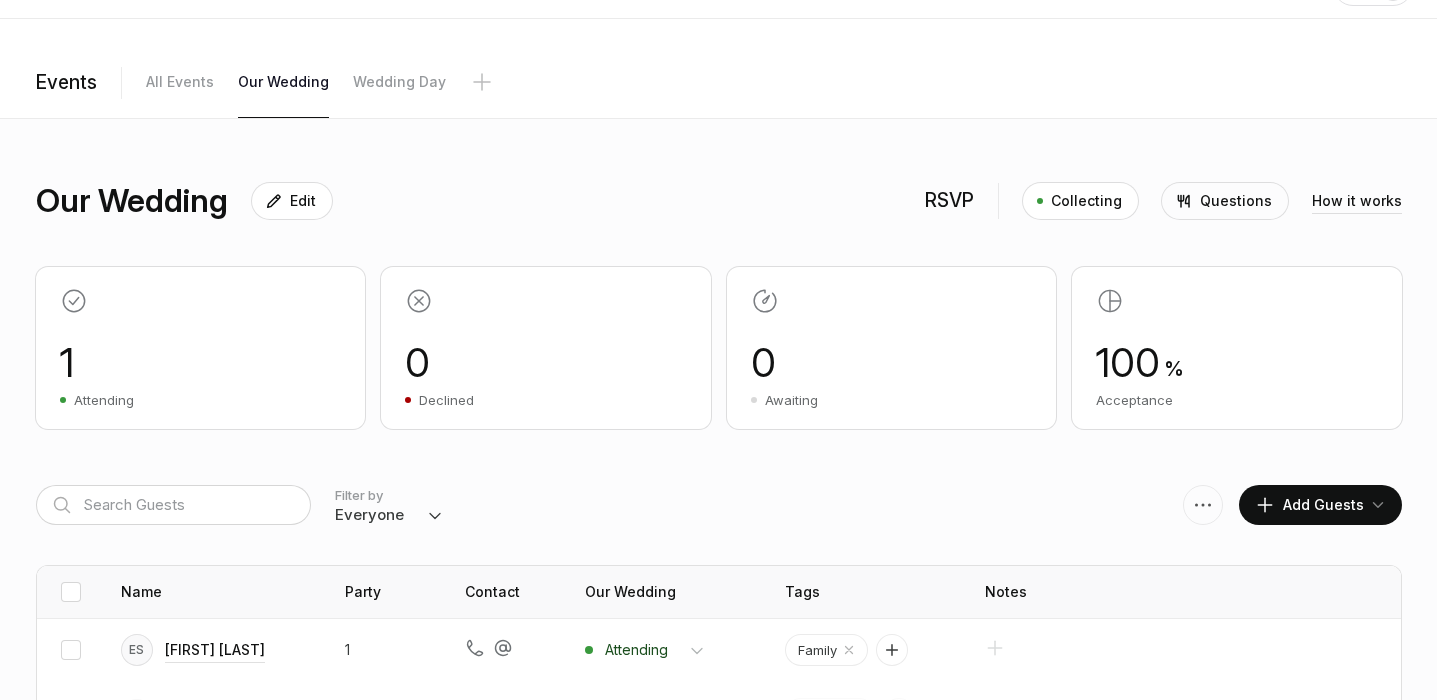 click on "Questions" at bounding box center (1236, 201) 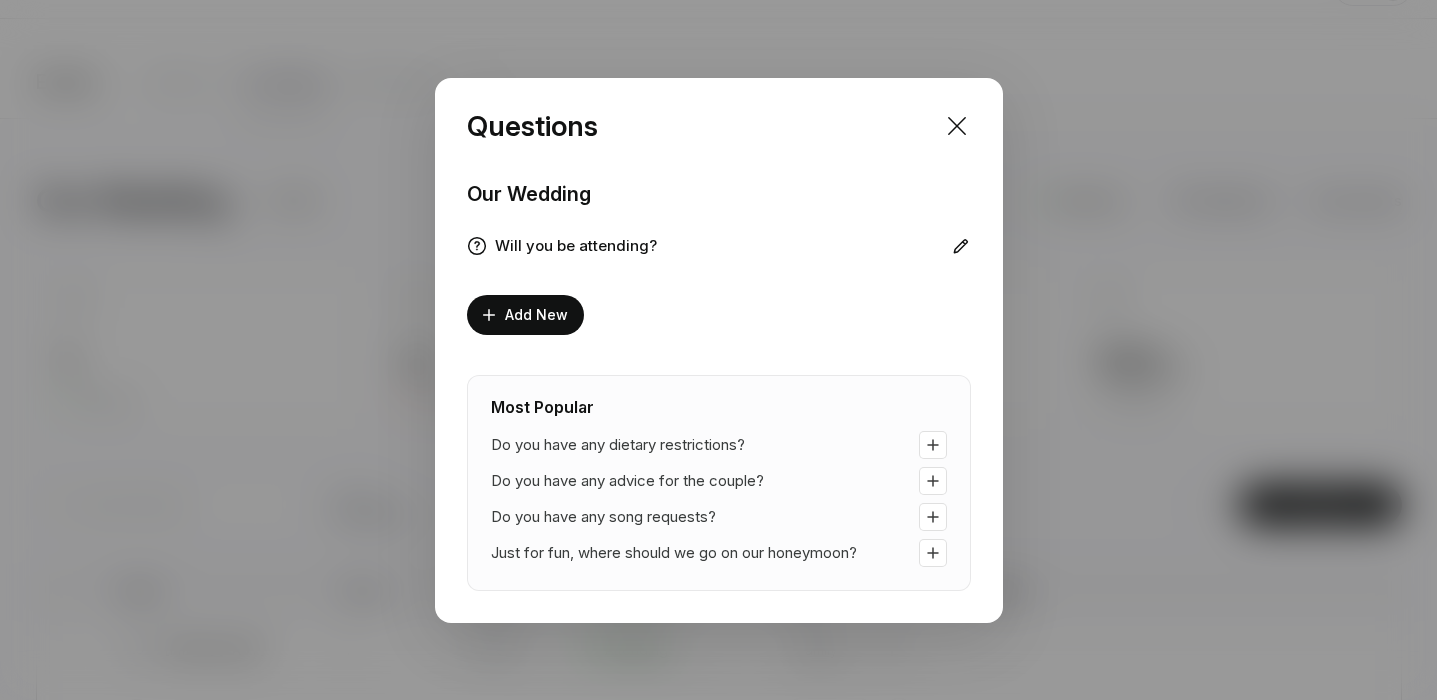 click at bounding box center [961, 246] 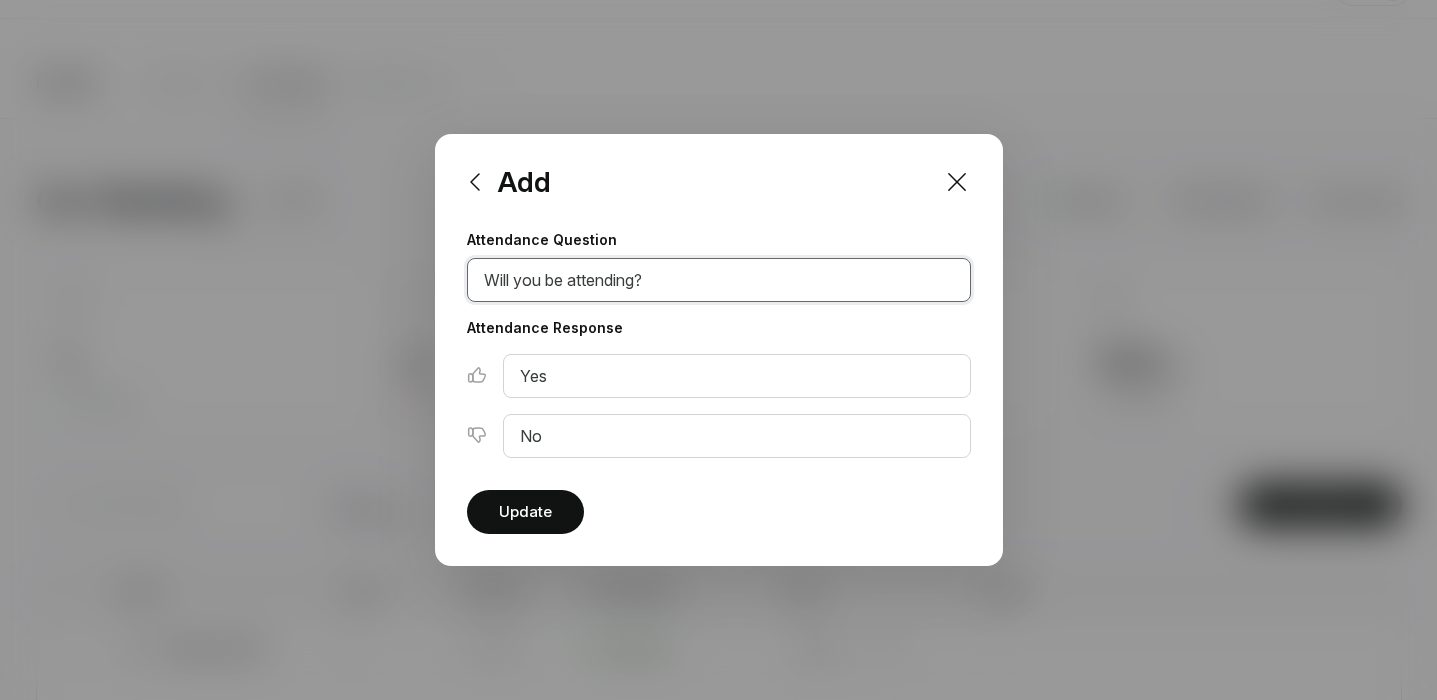 click on "Will you be attending?" at bounding box center [719, 280] 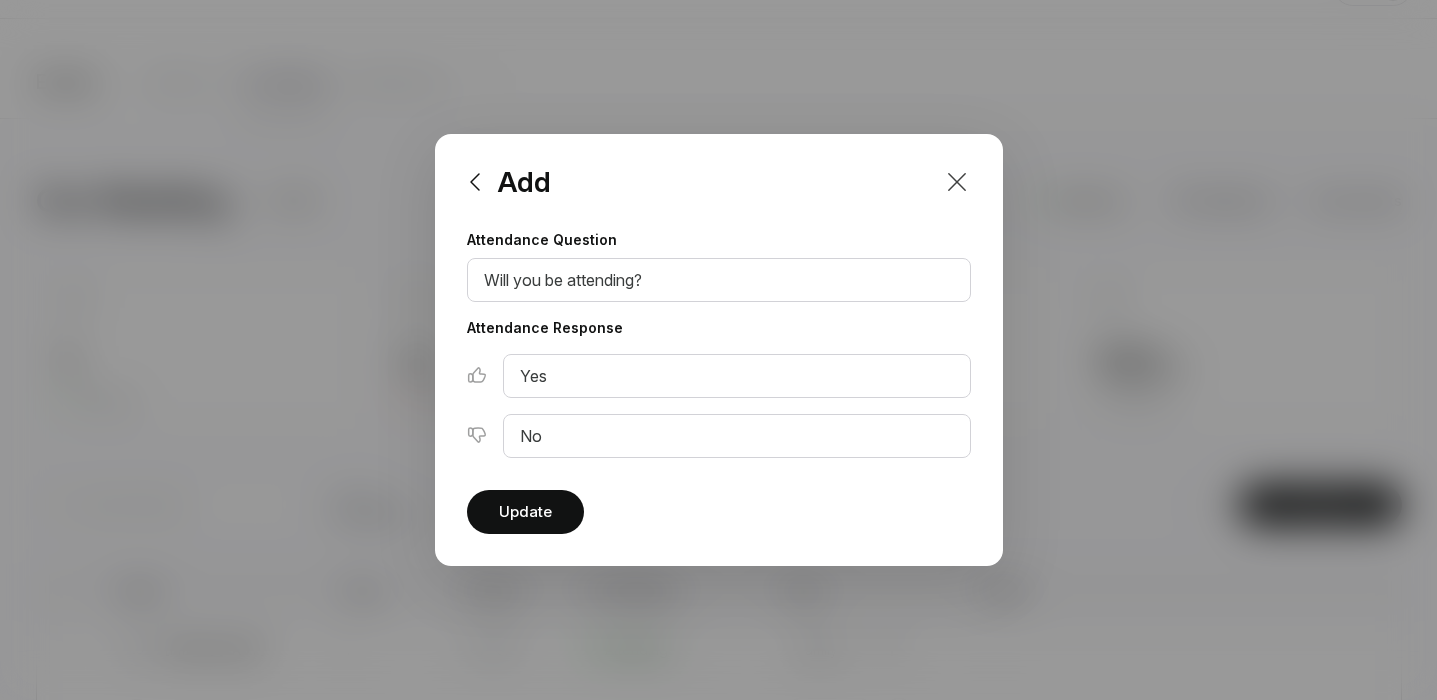 click at bounding box center (957, 182) 